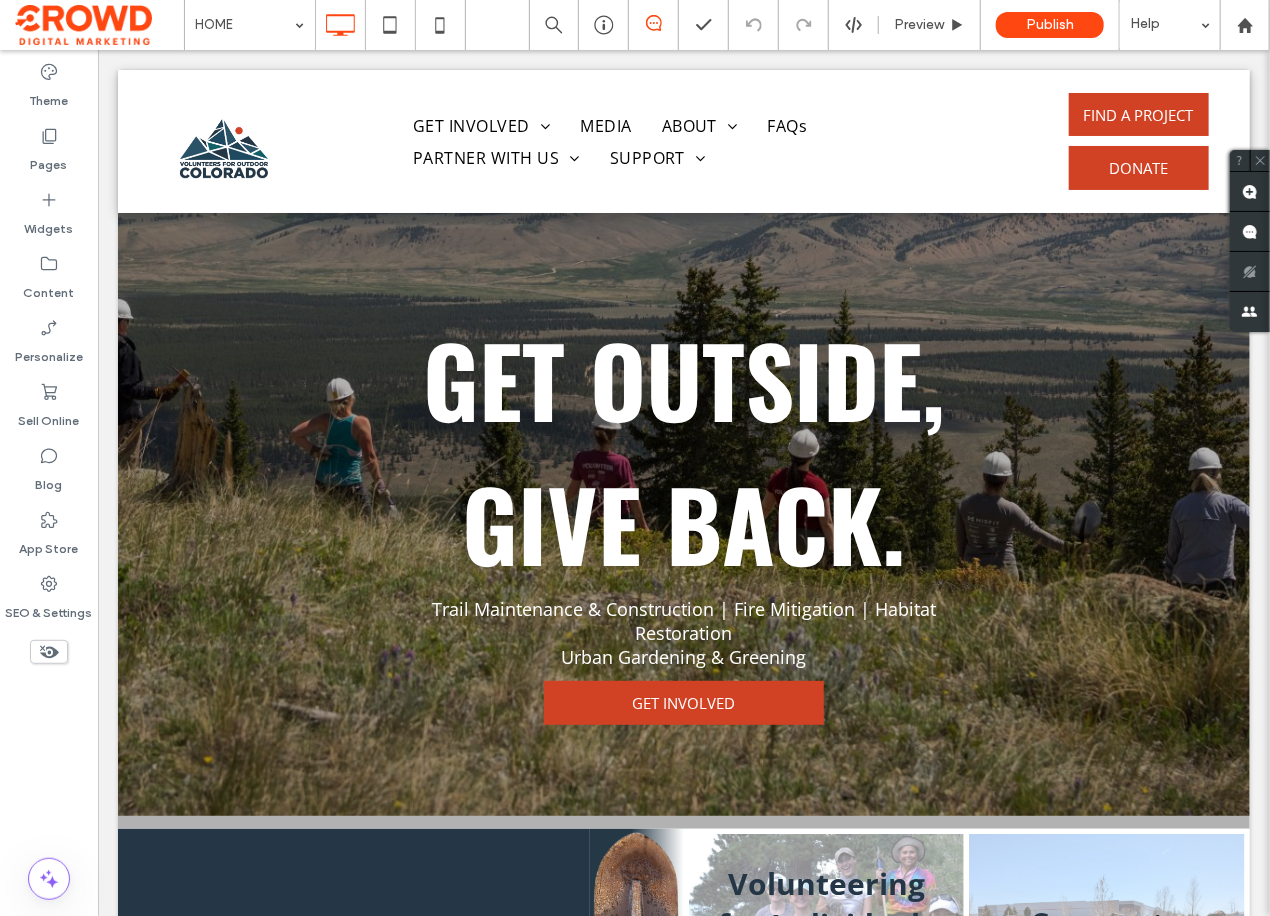 scroll, scrollTop: 6238, scrollLeft: 0, axis: vertical 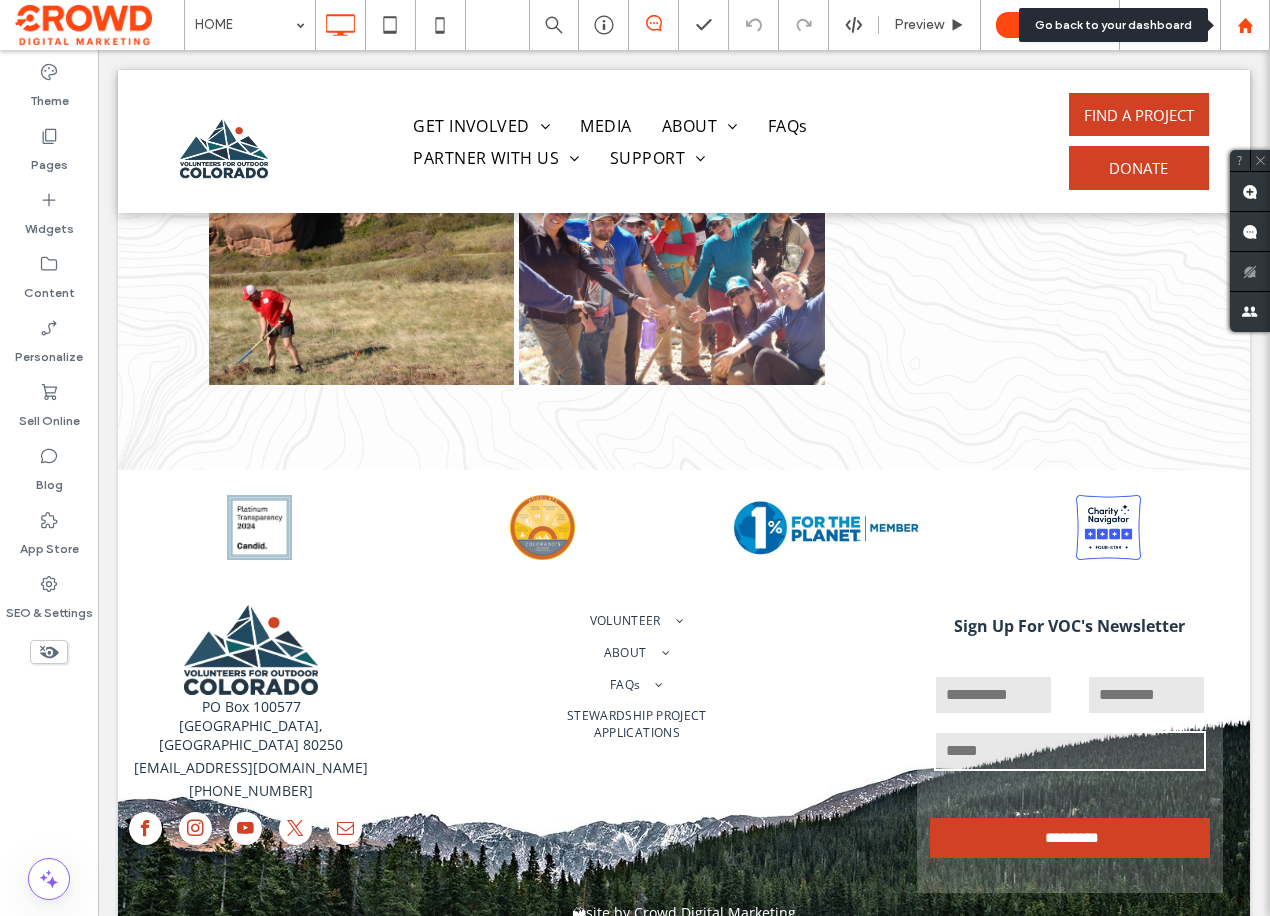 click 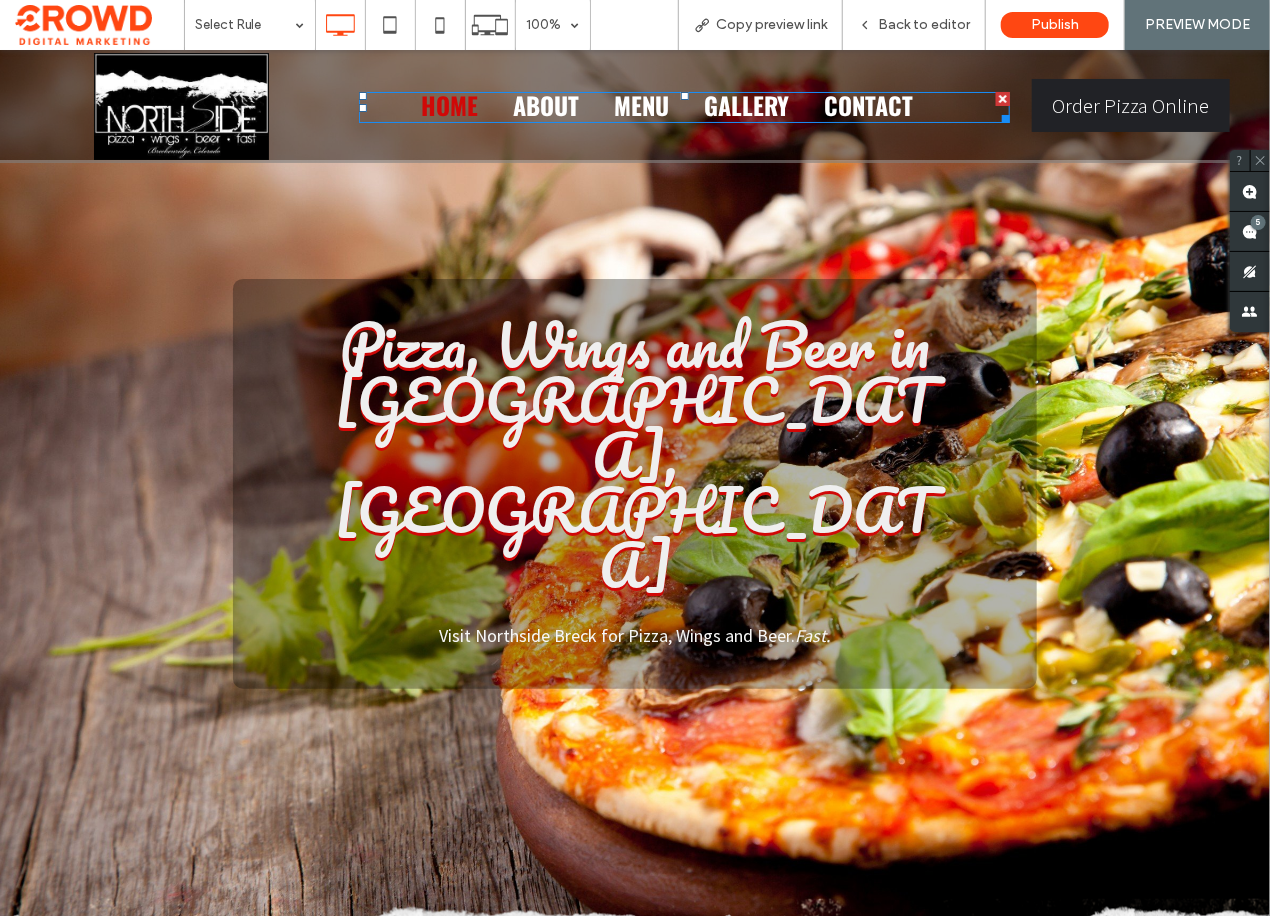 scroll, scrollTop: 0, scrollLeft: 0, axis: both 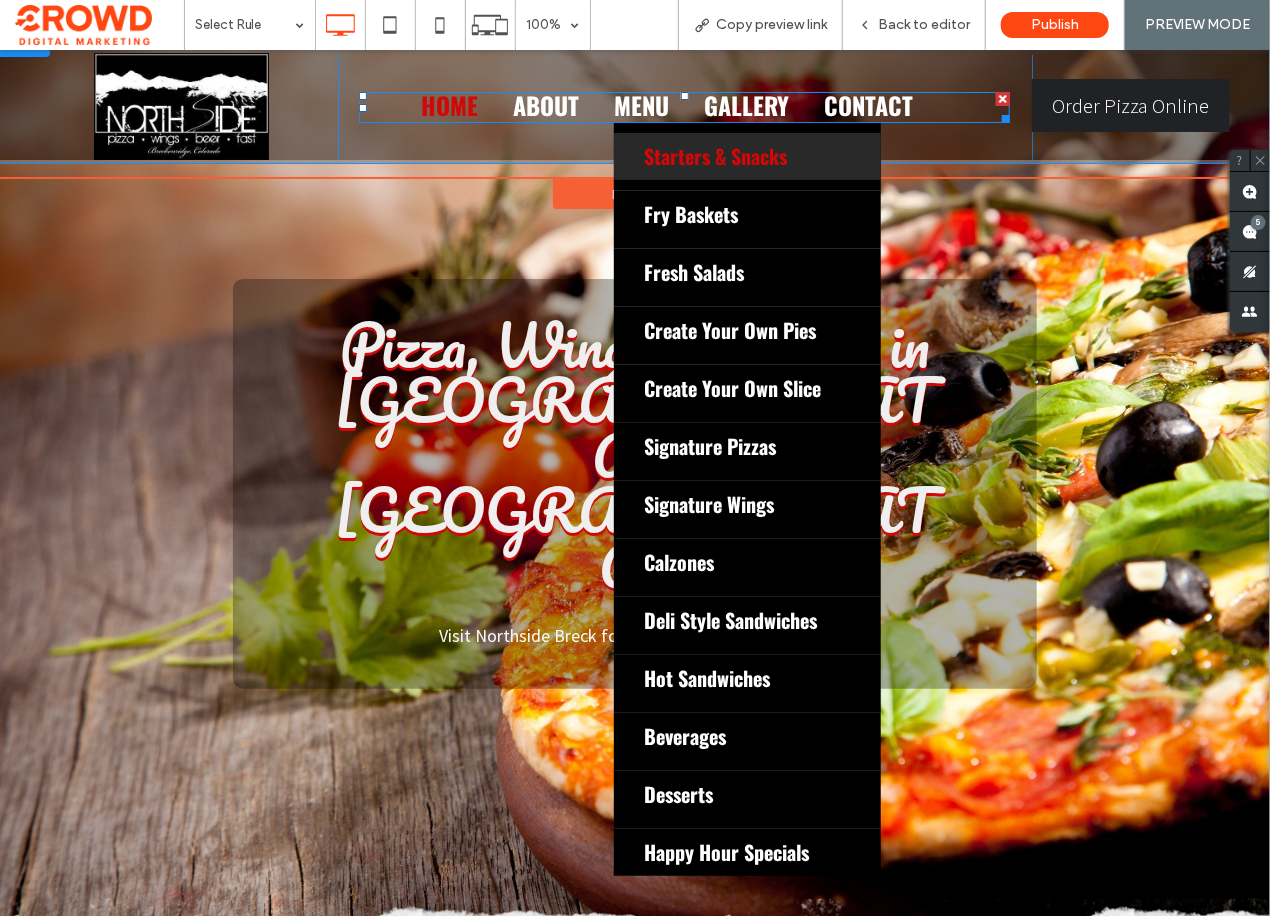 click on "Starters & Snacks" at bounding box center [732, 155] 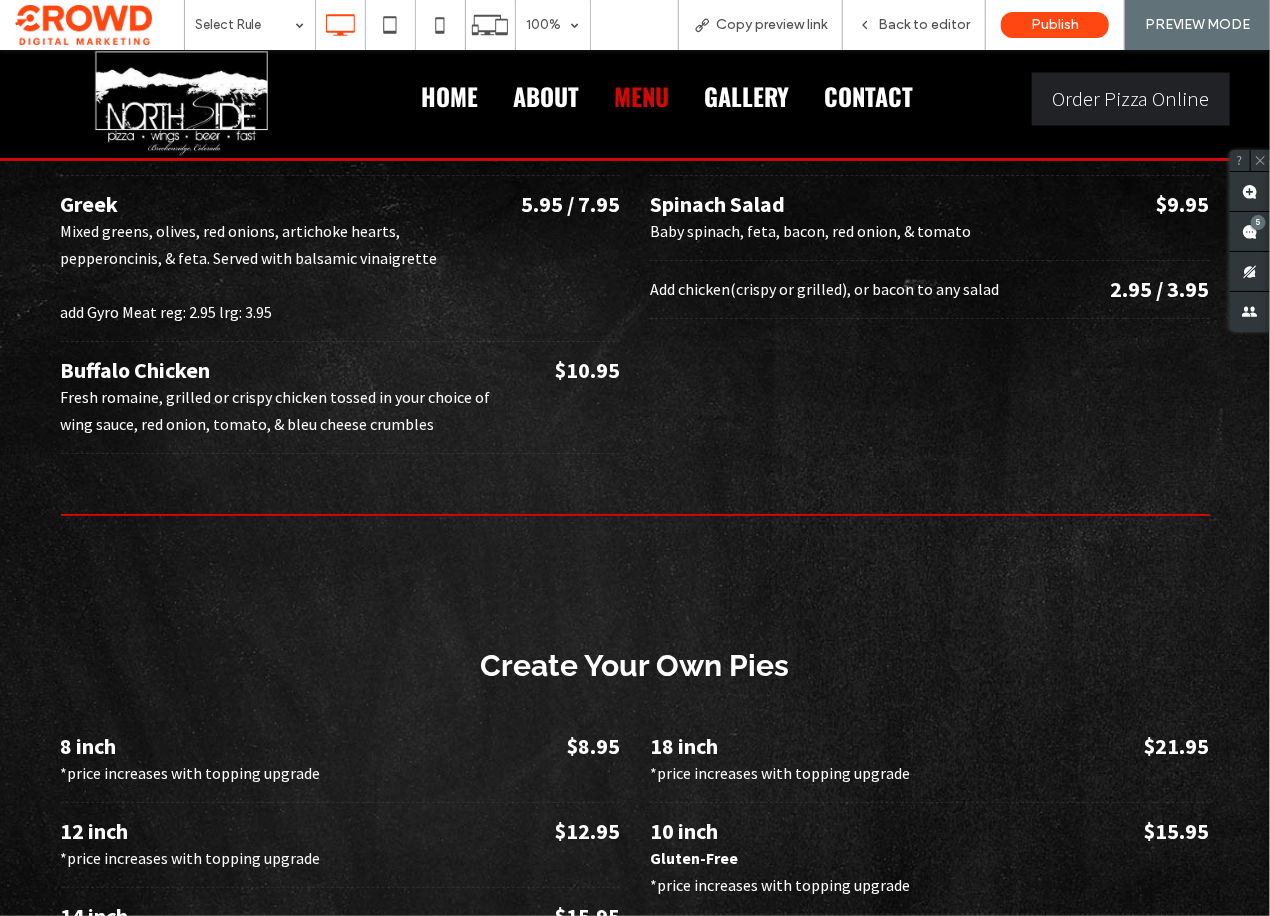 scroll, scrollTop: 2654, scrollLeft: 0, axis: vertical 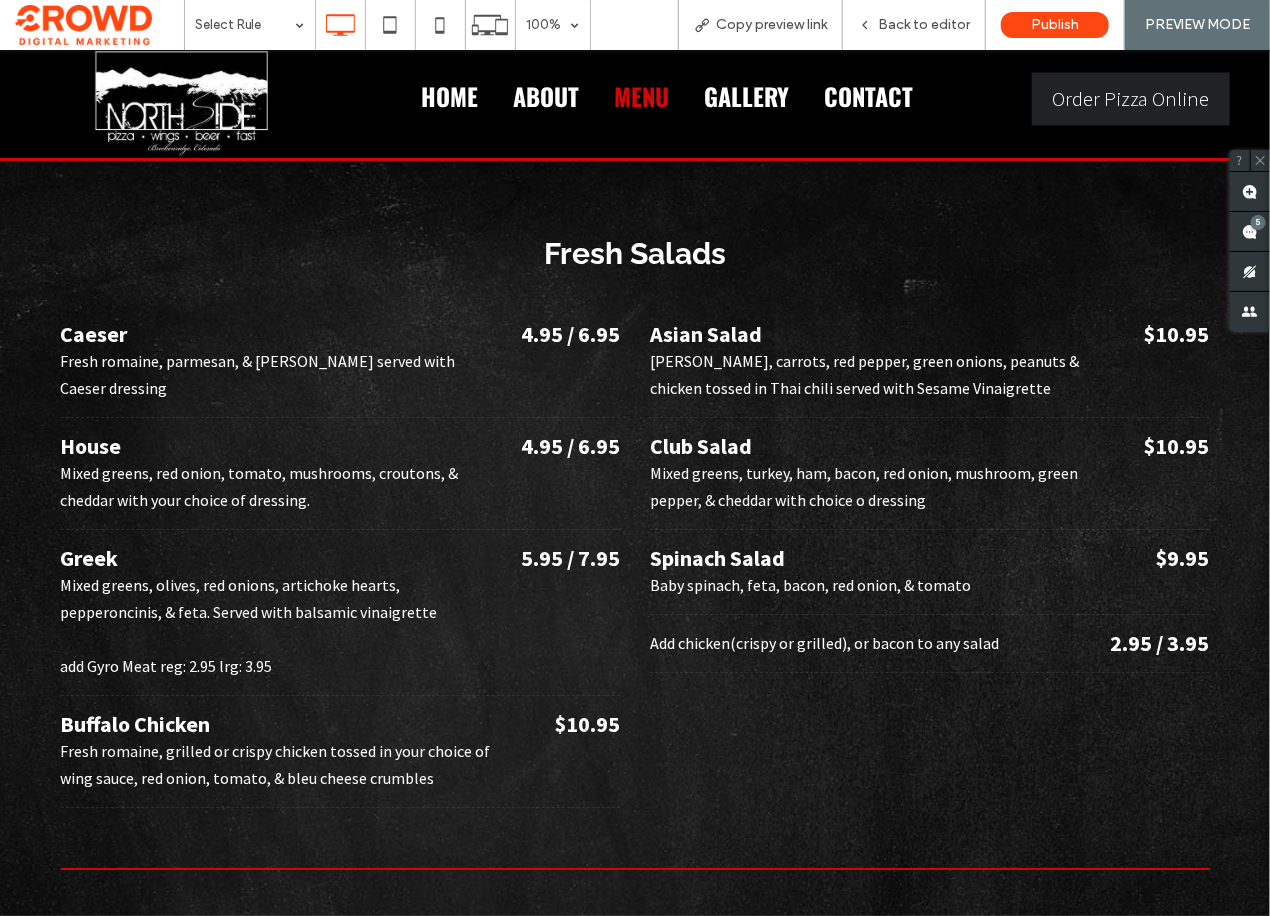 click on "4.95 / 6.95" at bounding box center (564, 333) 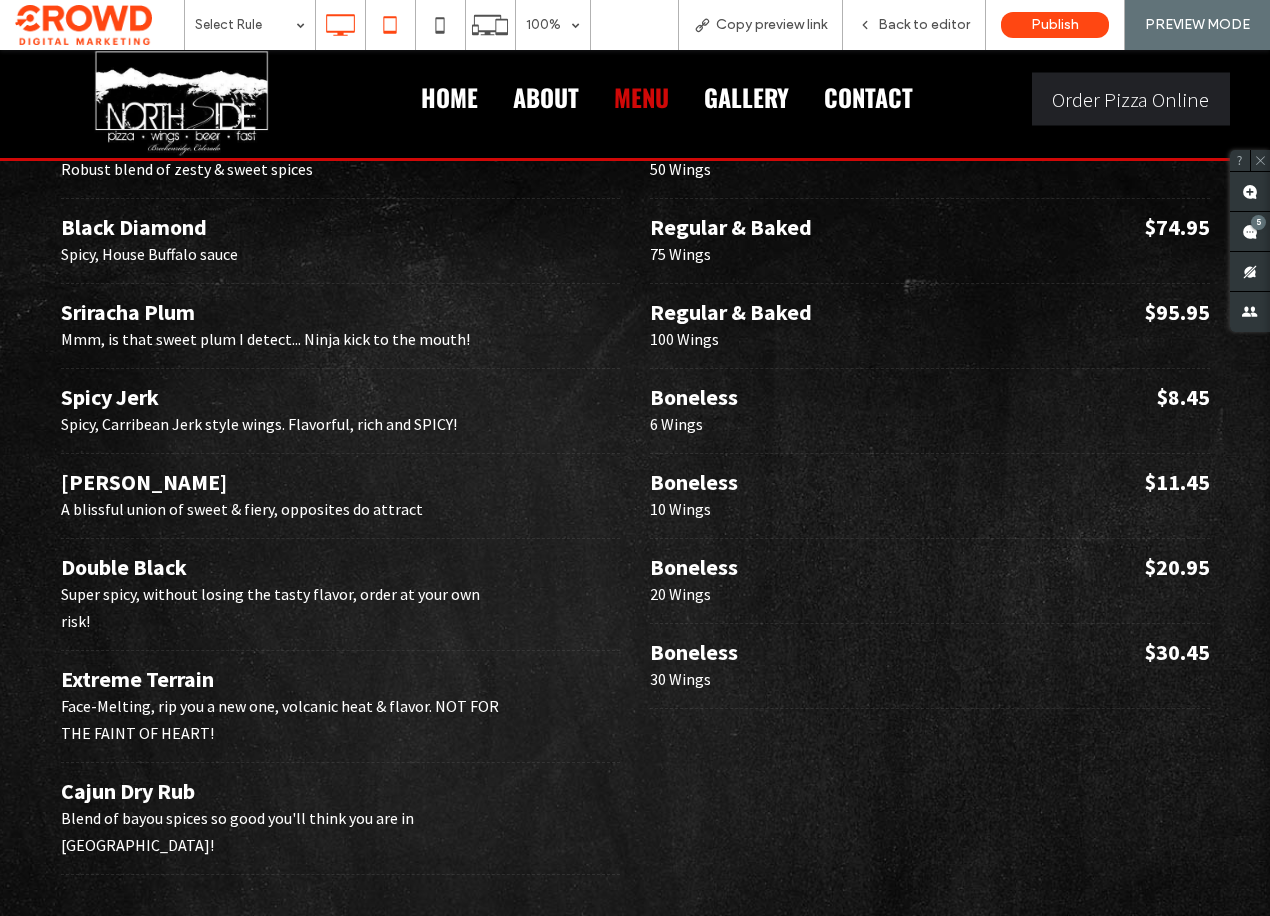 scroll, scrollTop: 7994, scrollLeft: 0, axis: vertical 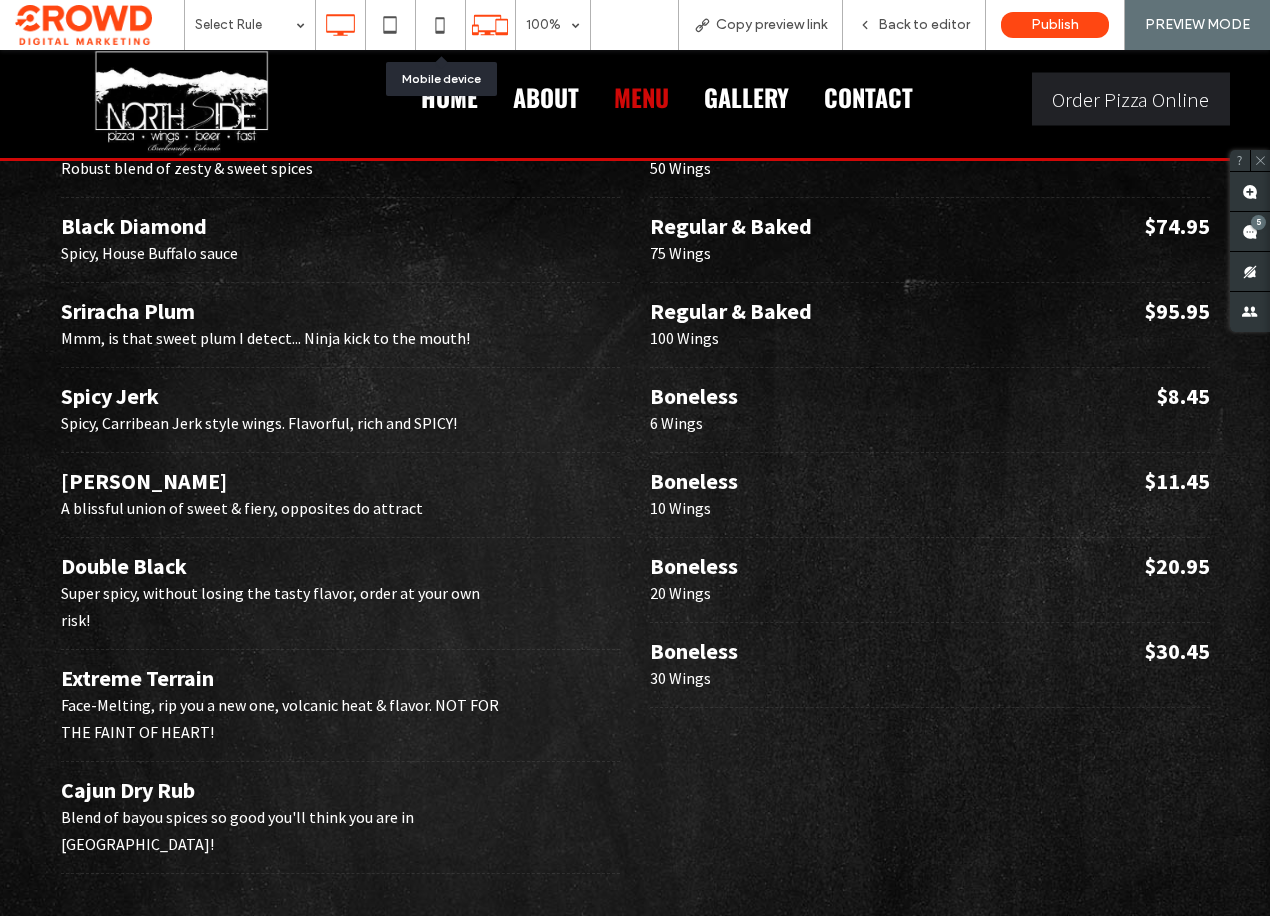 click 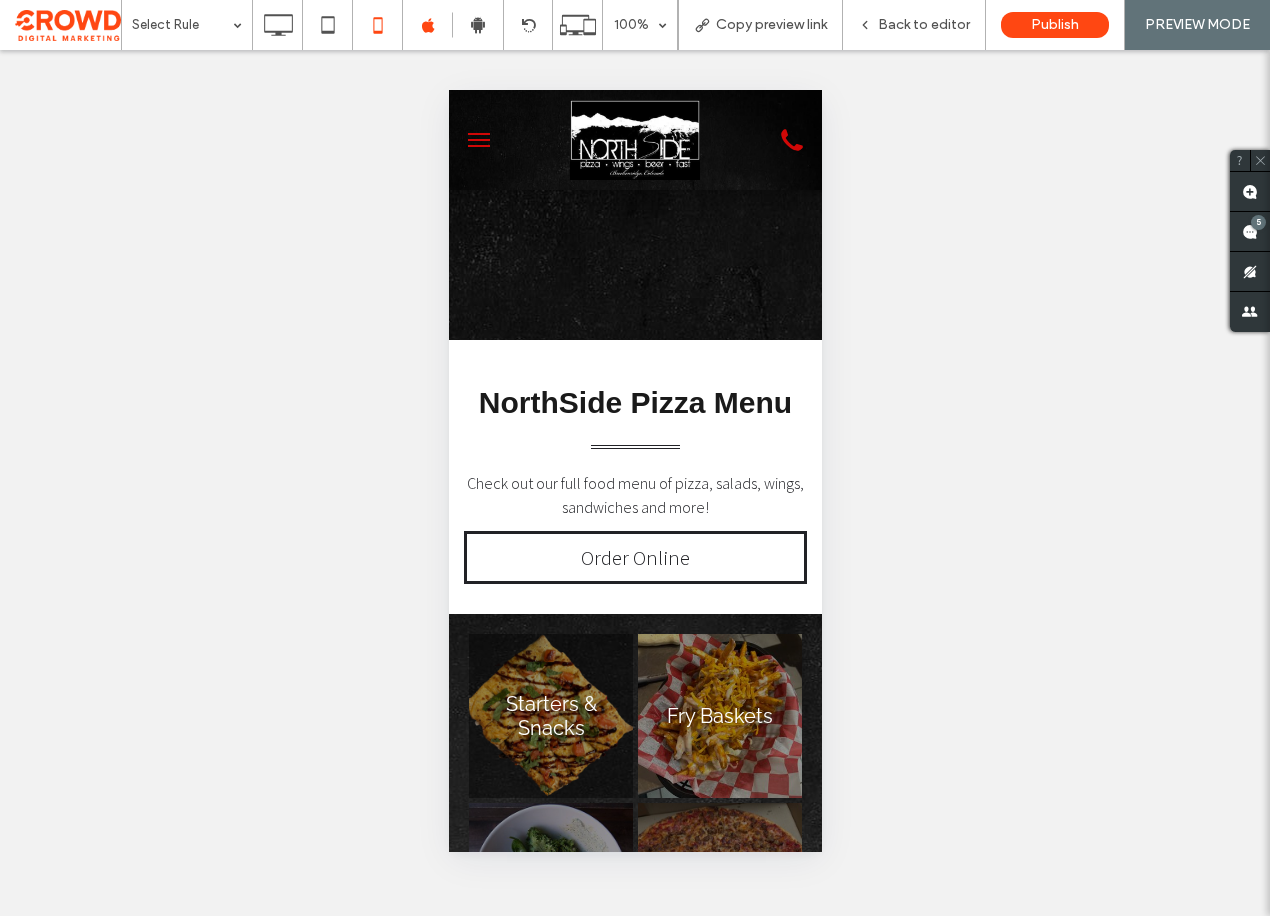scroll, scrollTop: 0, scrollLeft: 0, axis: both 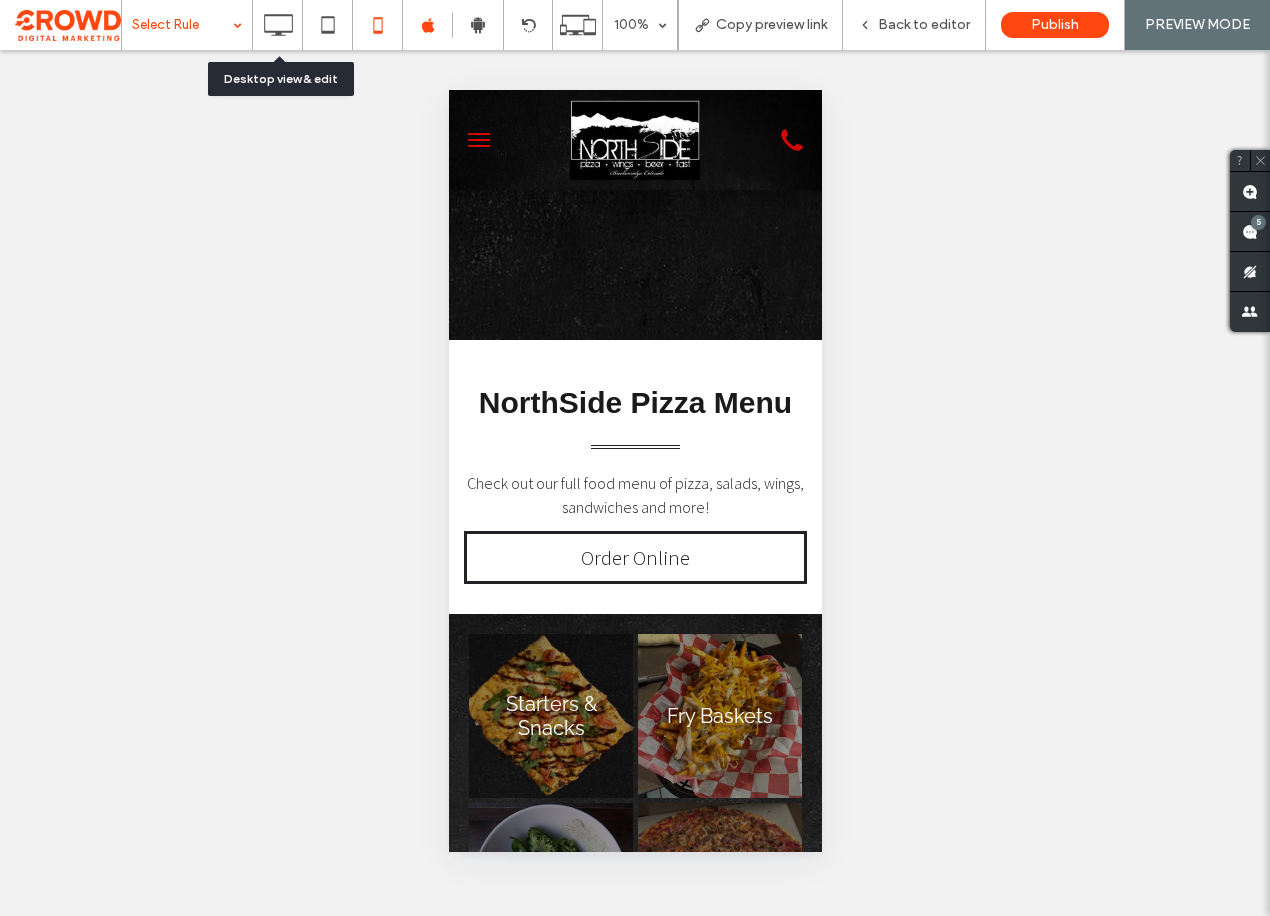 click 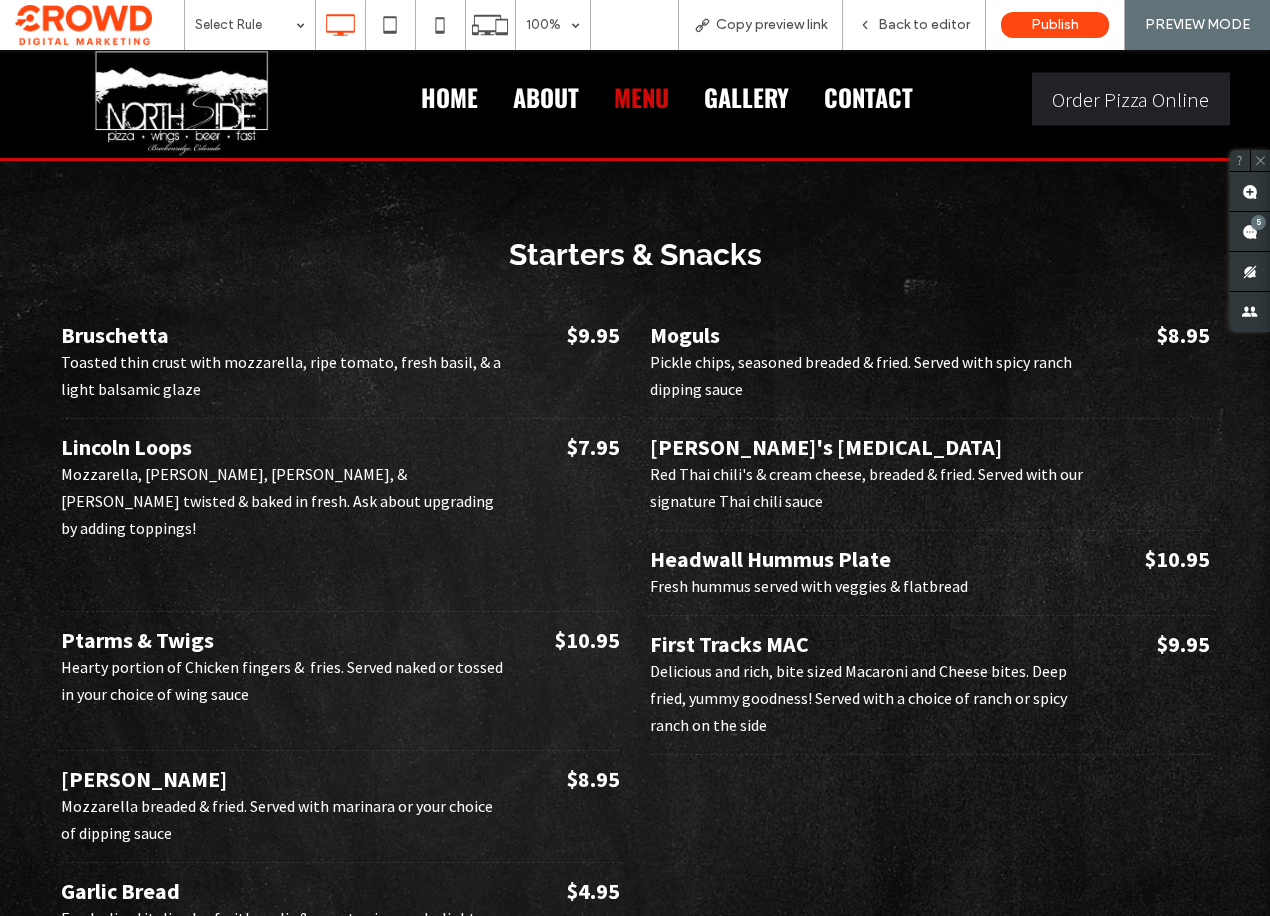 scroll, scrollTop: 1179, scrollLeft: 0, axis: vertical 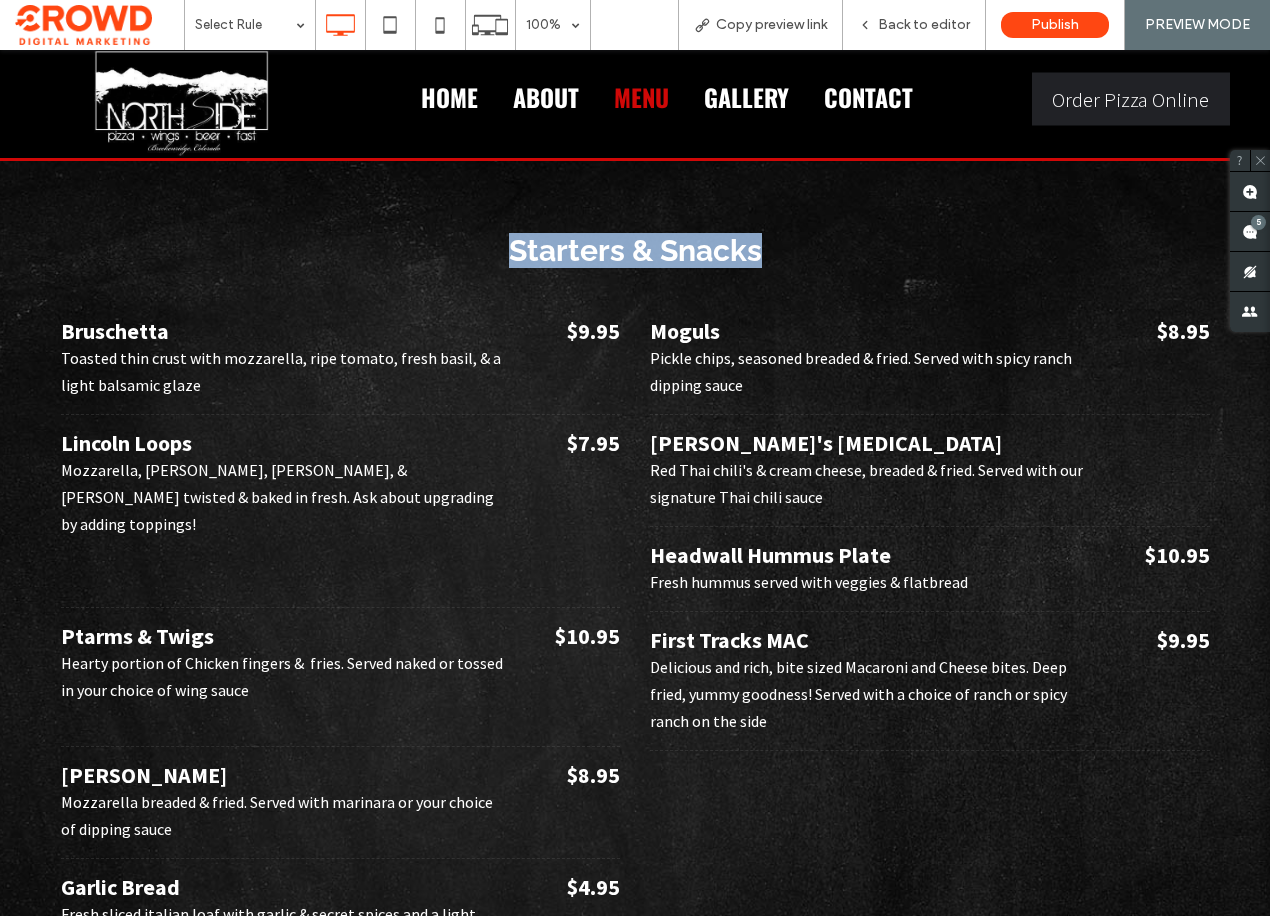 drag, startPoint x: 507, startPoint y: 250, endPoint x: 785, endPoint y: 246, distance: 278.02878 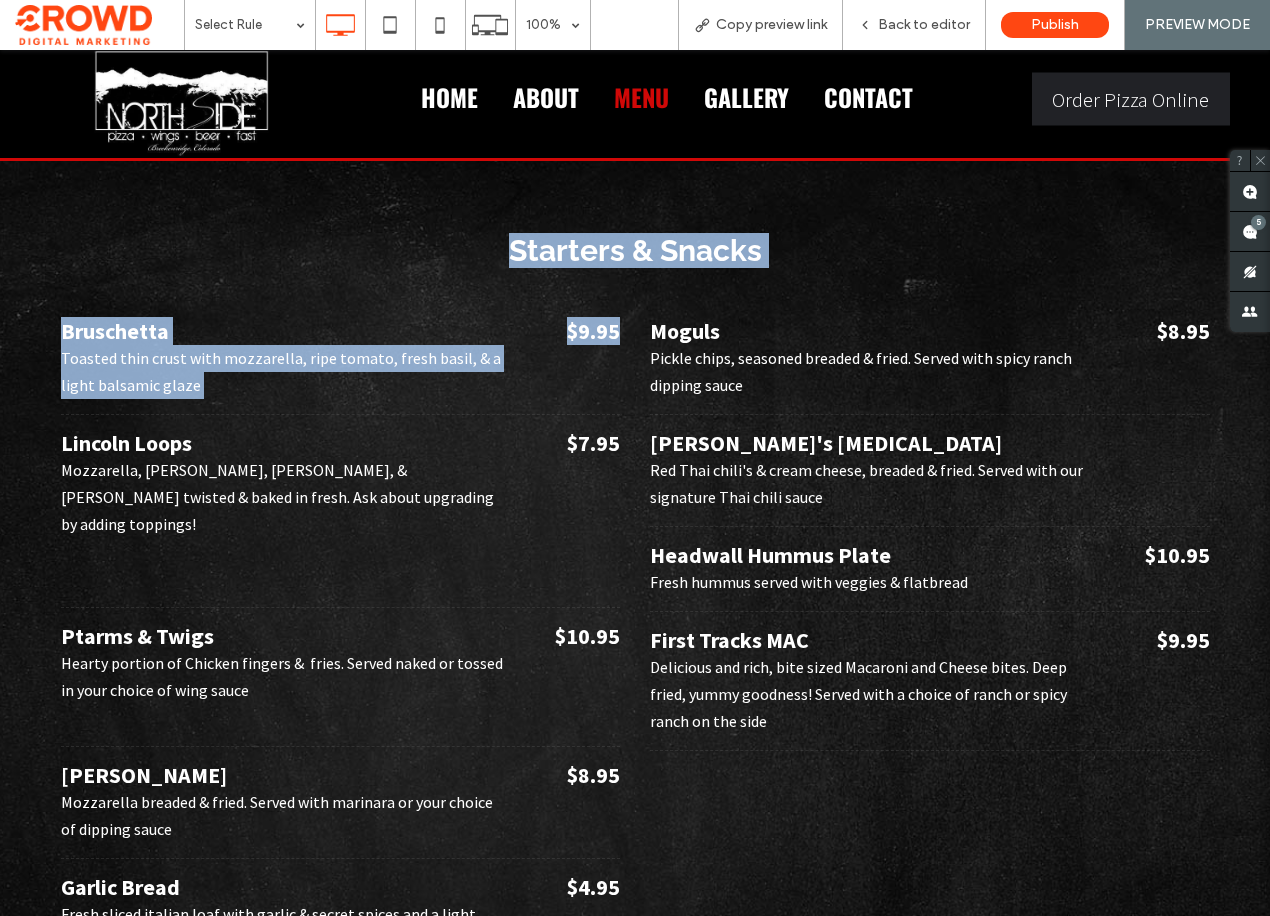 drag, startPoint x: 71, startPoint y: 327, endPoint x: 530, endPoint y: 370, distance: 461.00977 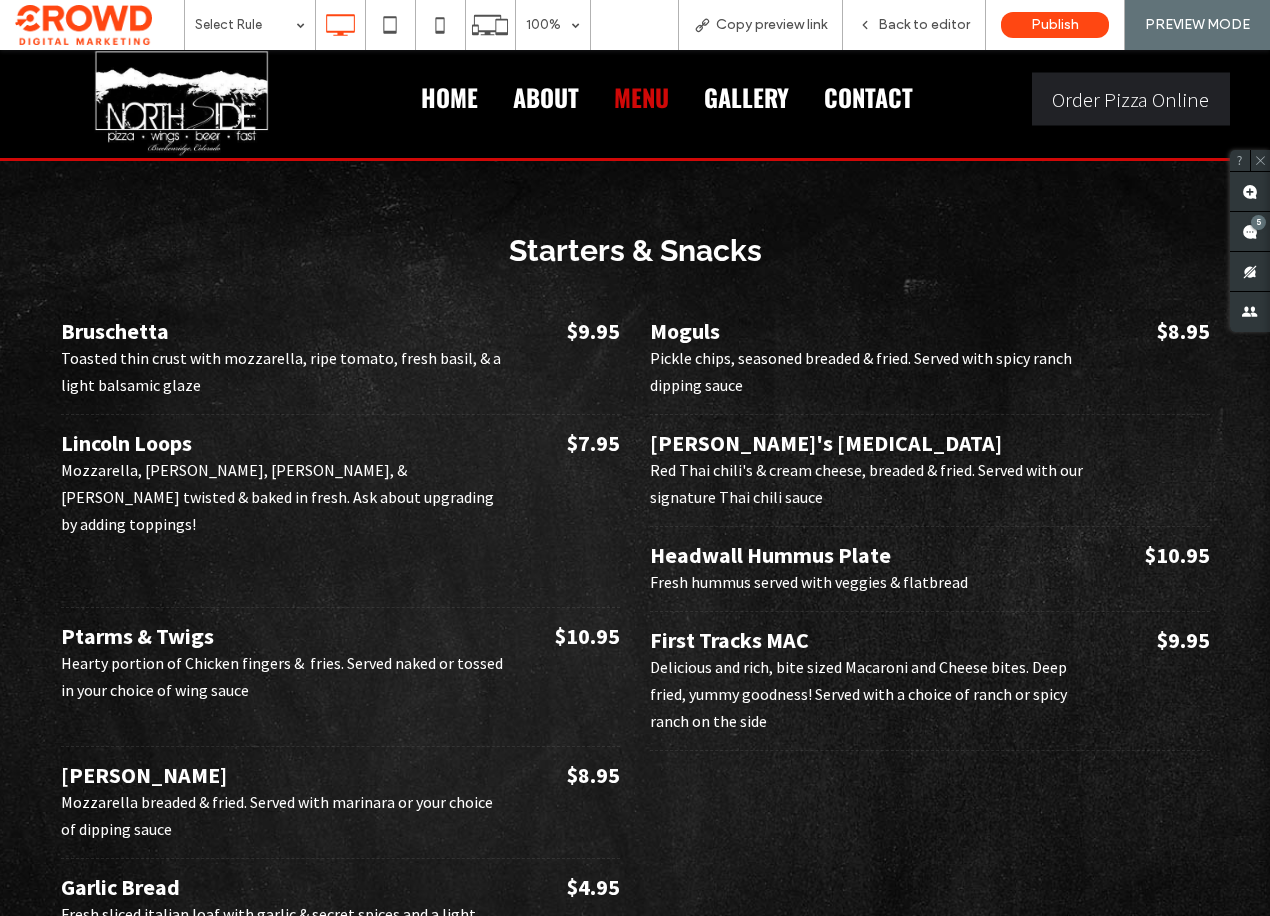 click on "Bruschetta
Toasted thin crust with mozzarella, ripe tomato, fresh basil, & a light balsamic glaze
$9.95" at bounding box center (341, 359) 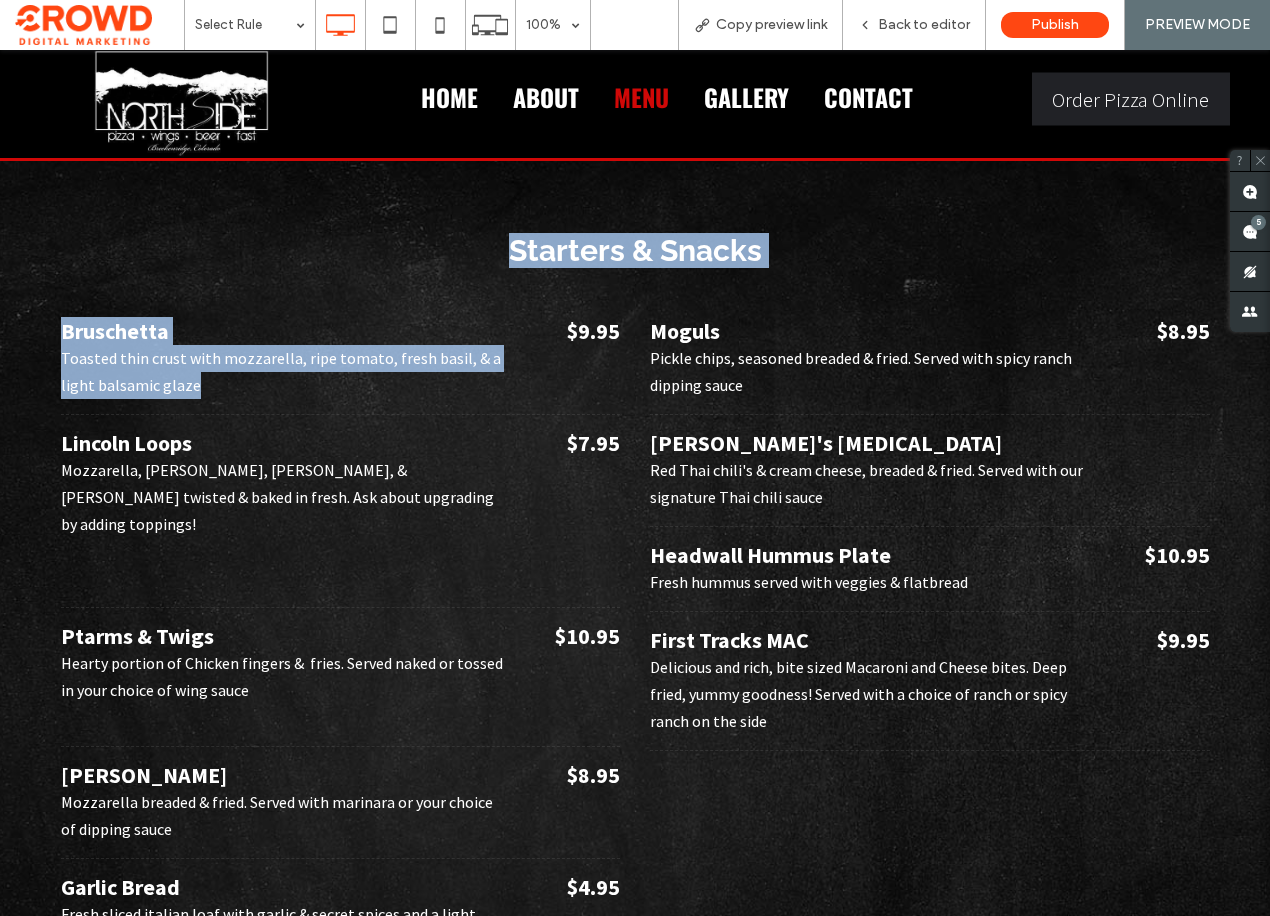 drag, startPoint x: 213, startPoint y: 394, endPoint x: 100, endPoint y: 339, distance: 125.67418 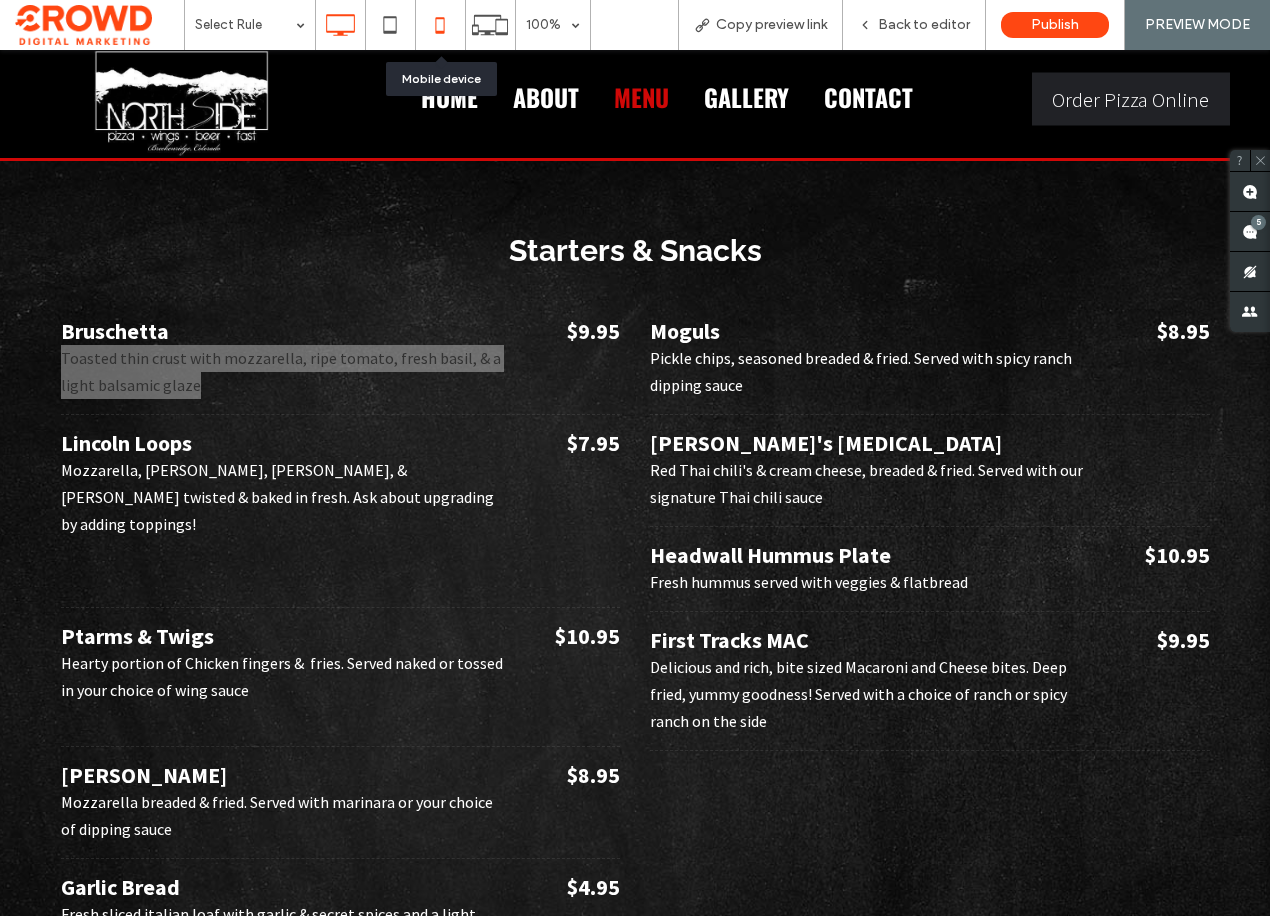 click 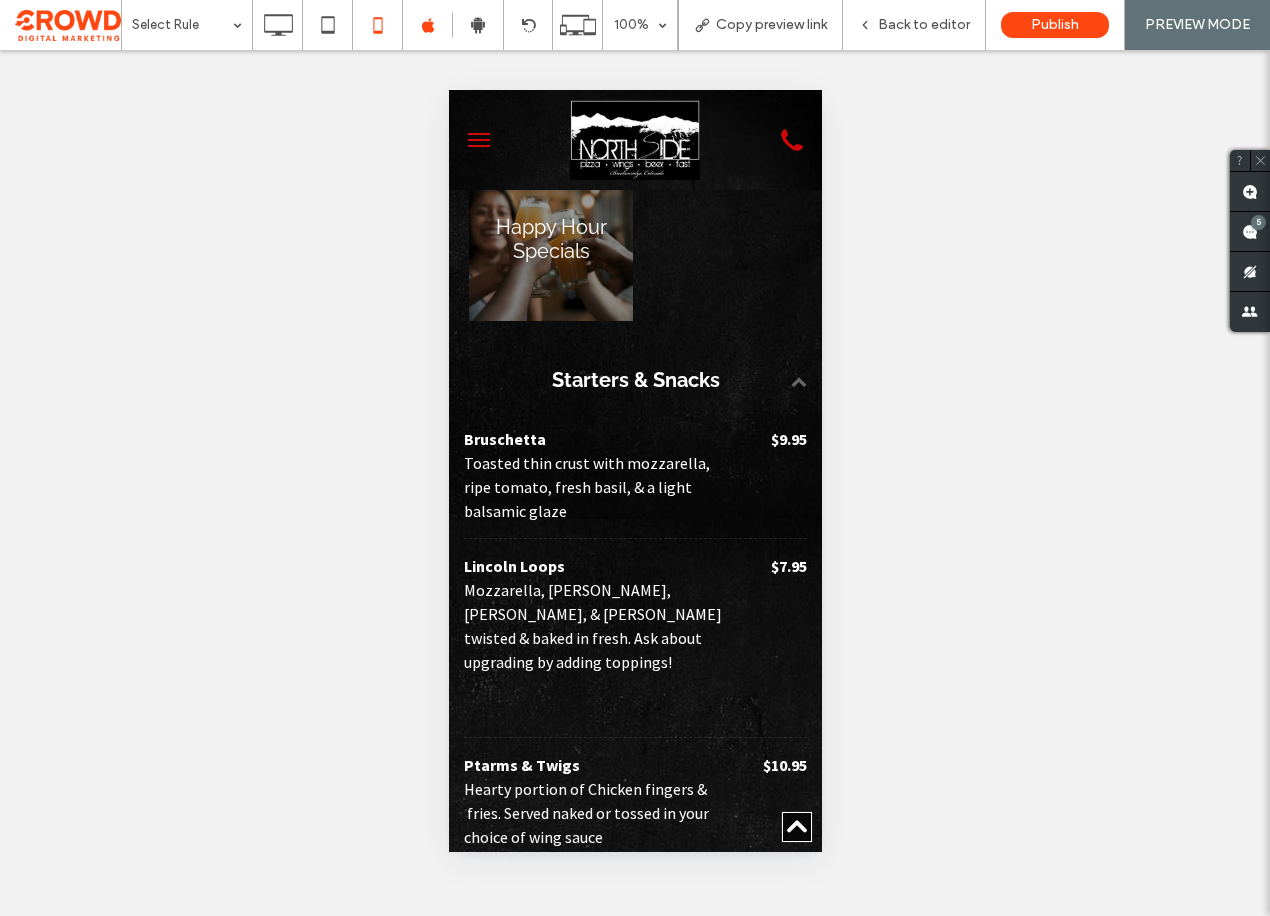 scroll, scrollTop: 1492, scrollLeft: 0, axis: vertical 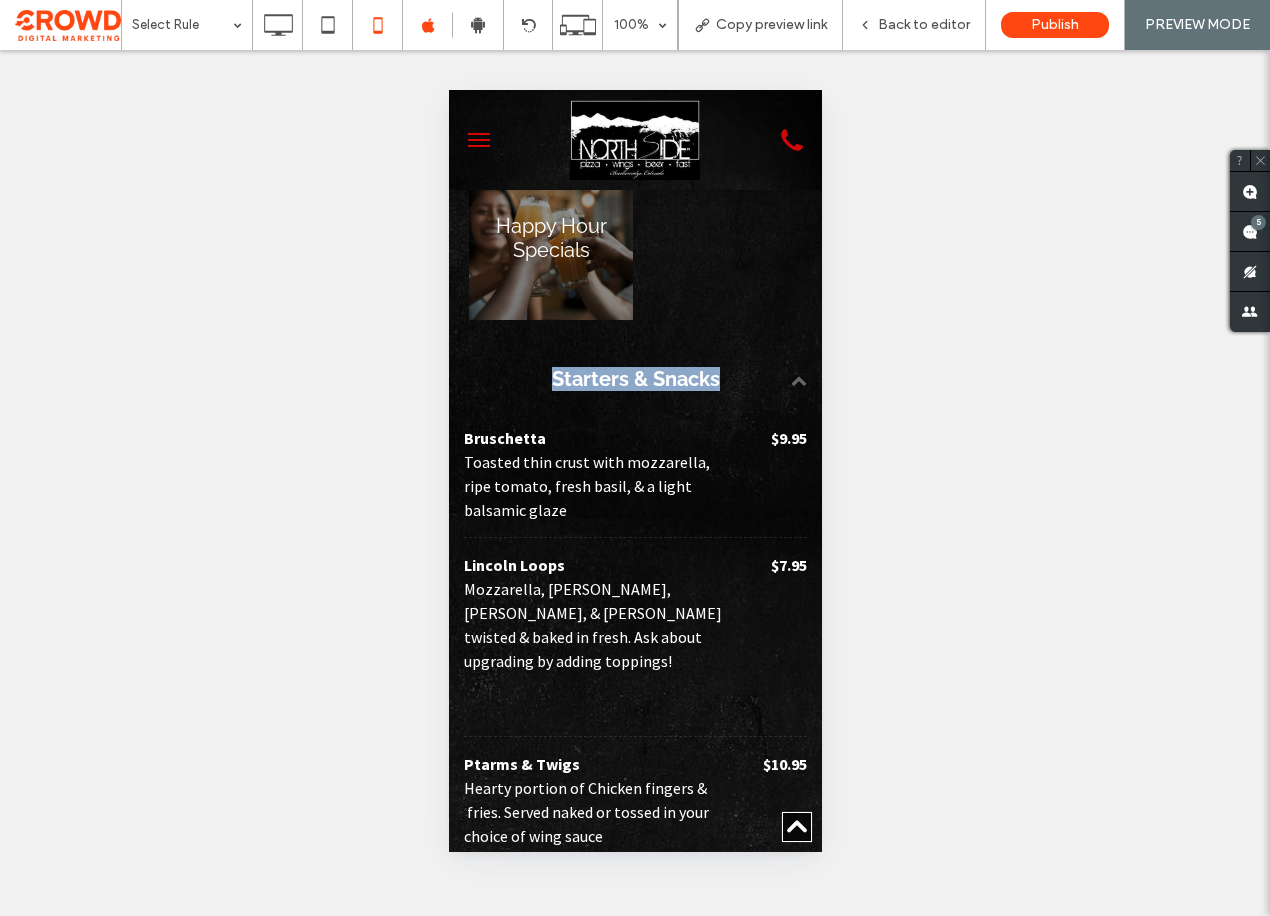 drag, startPoint x: 547, startPoint y: 377, endPoint x: 720, endPoint y: 376, distance: 173.00288 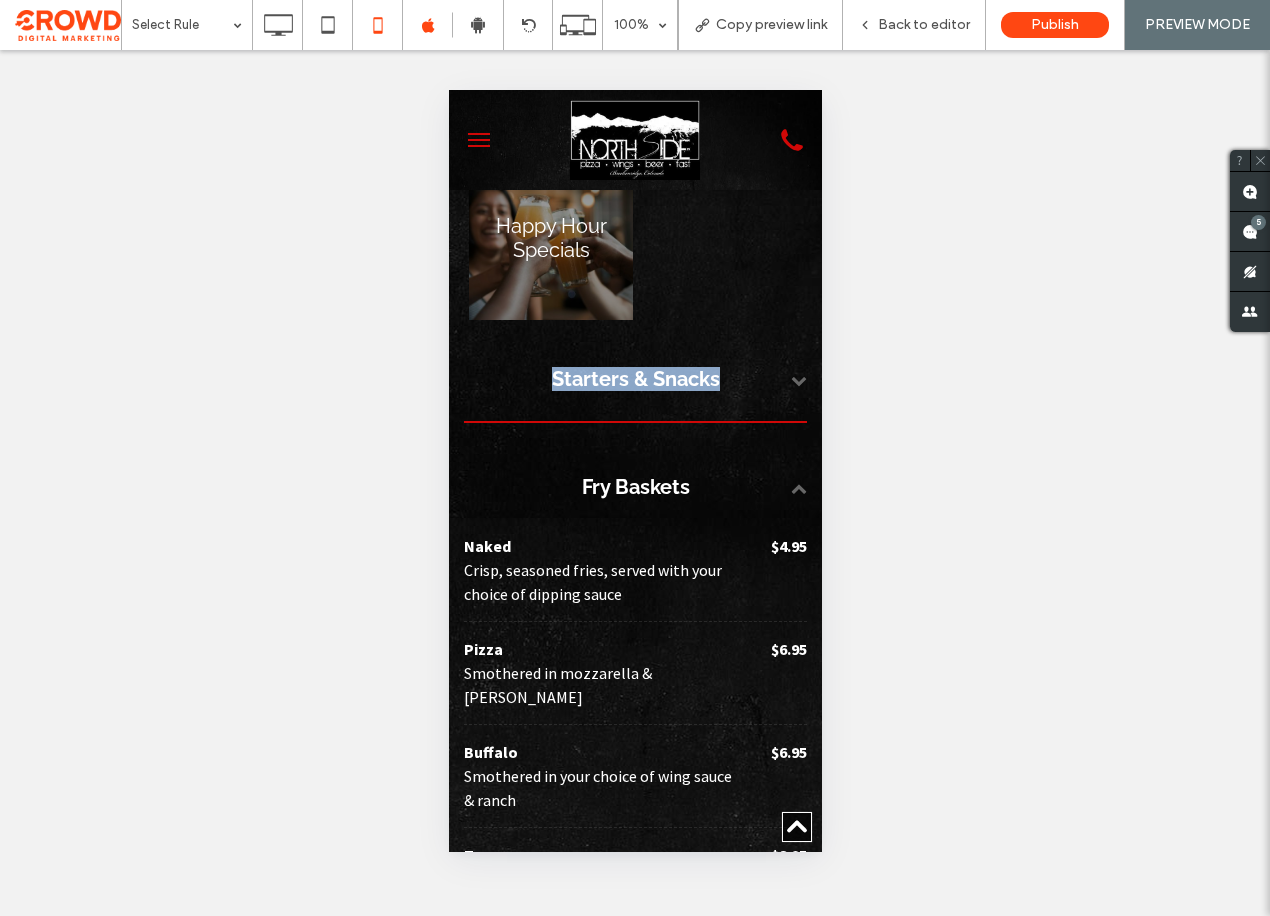 click on "Starters & Snacks" at bounding box center [634, 379] 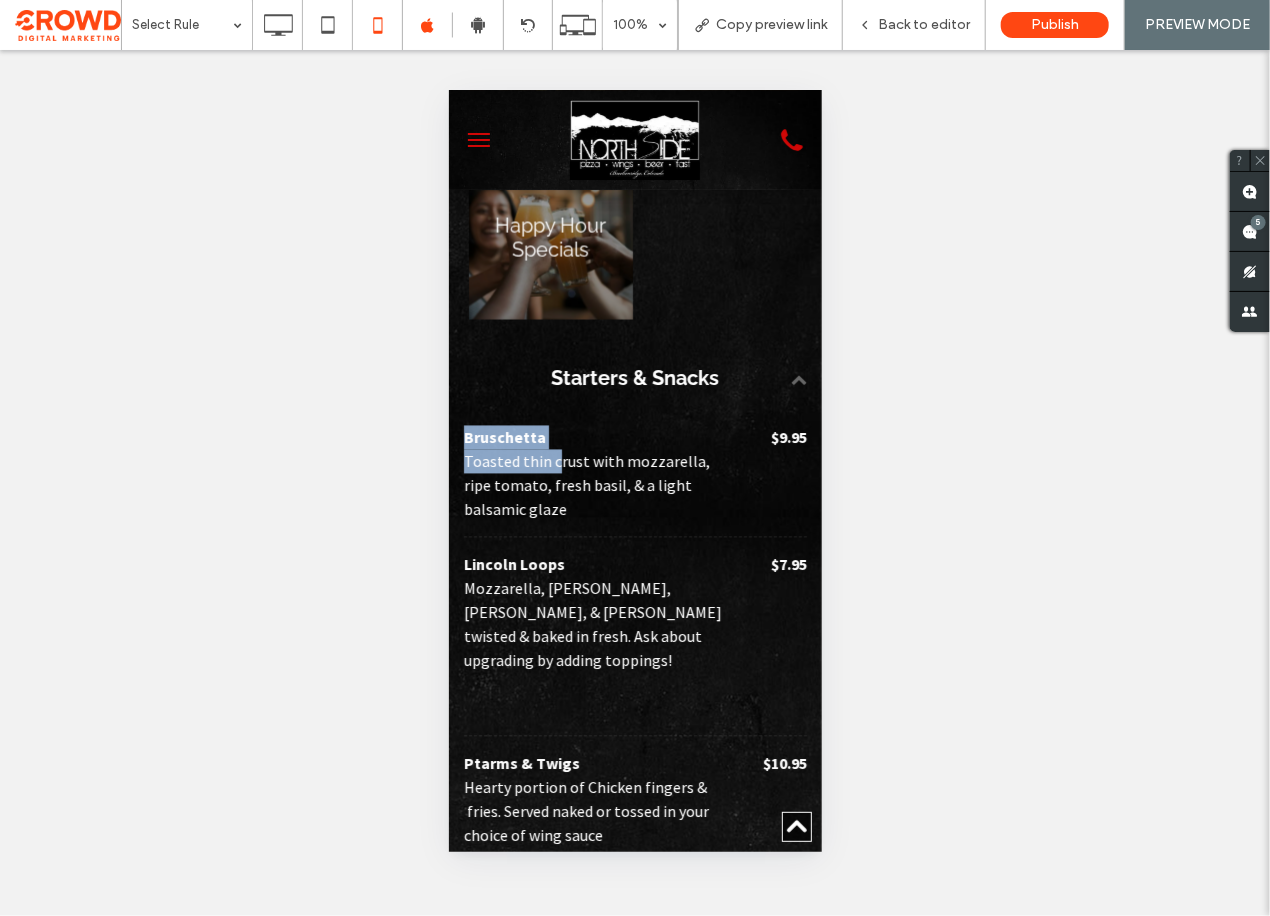 drag, startPoint x: 705, startPoint y: 378, endPoint x: 558, endPoint y: 447, distance: 162.38843 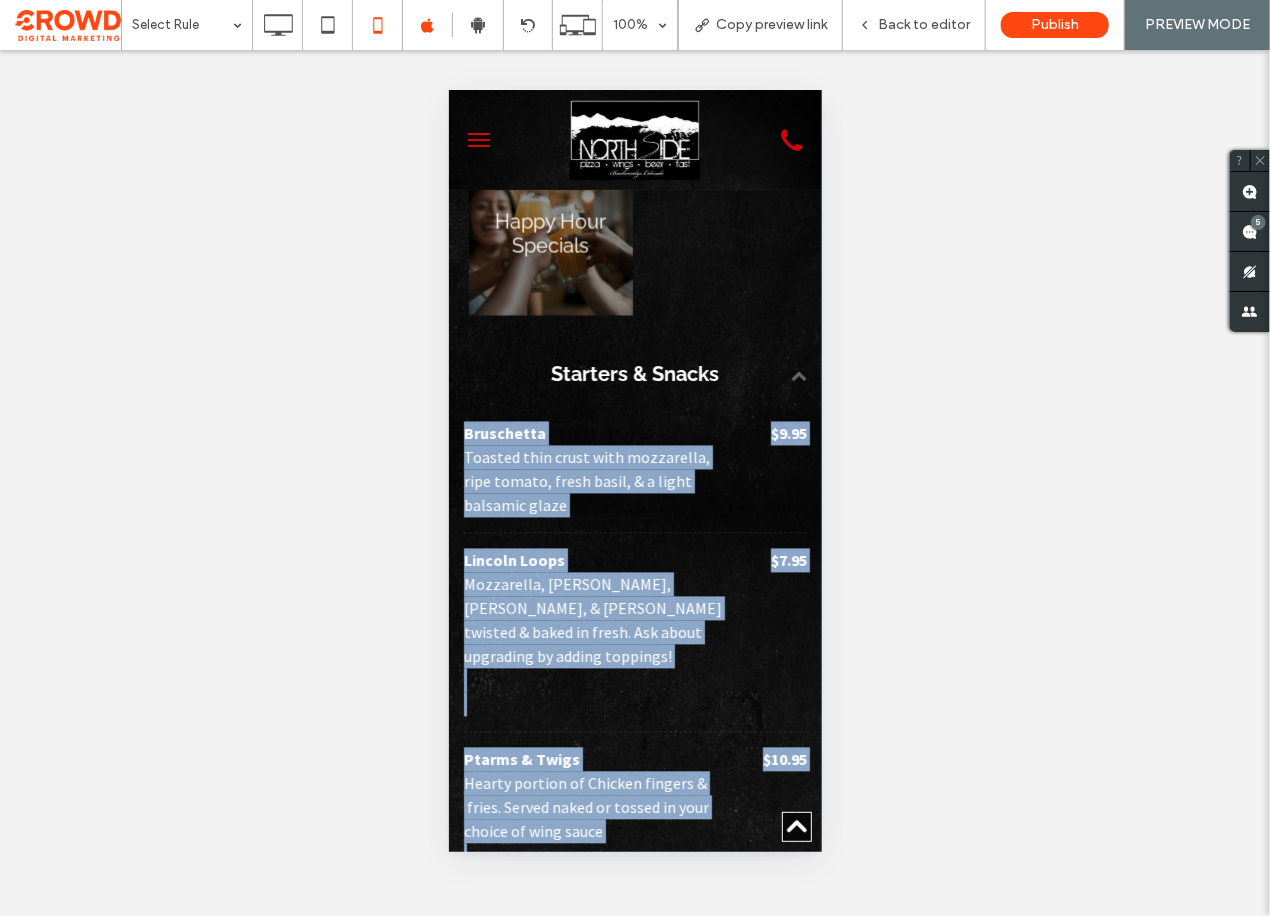 scroll, scrollTop: 1498, scrollLeft: 0, axis: vertical 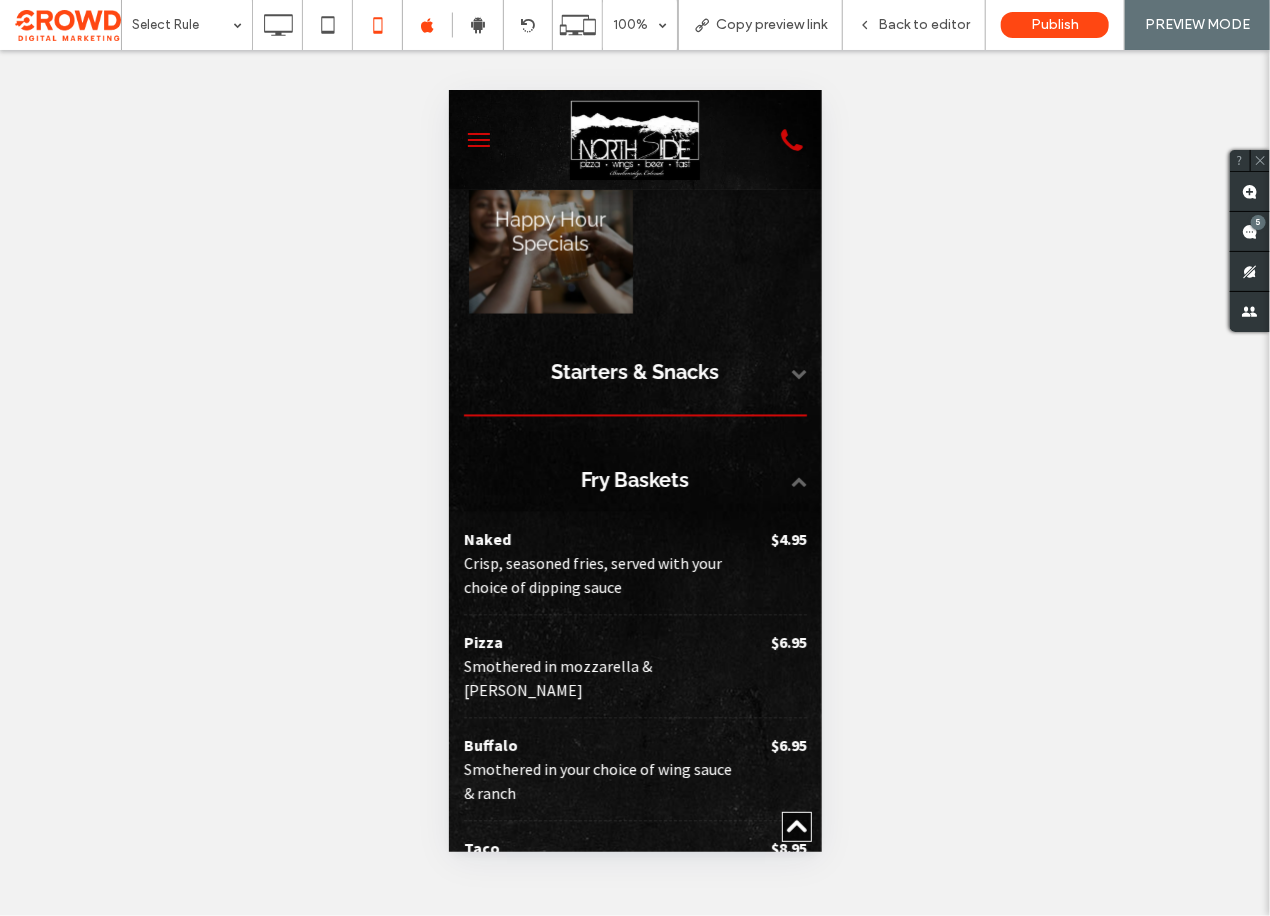 click on "Starters & Snacks" at bounding box center [634, 372] 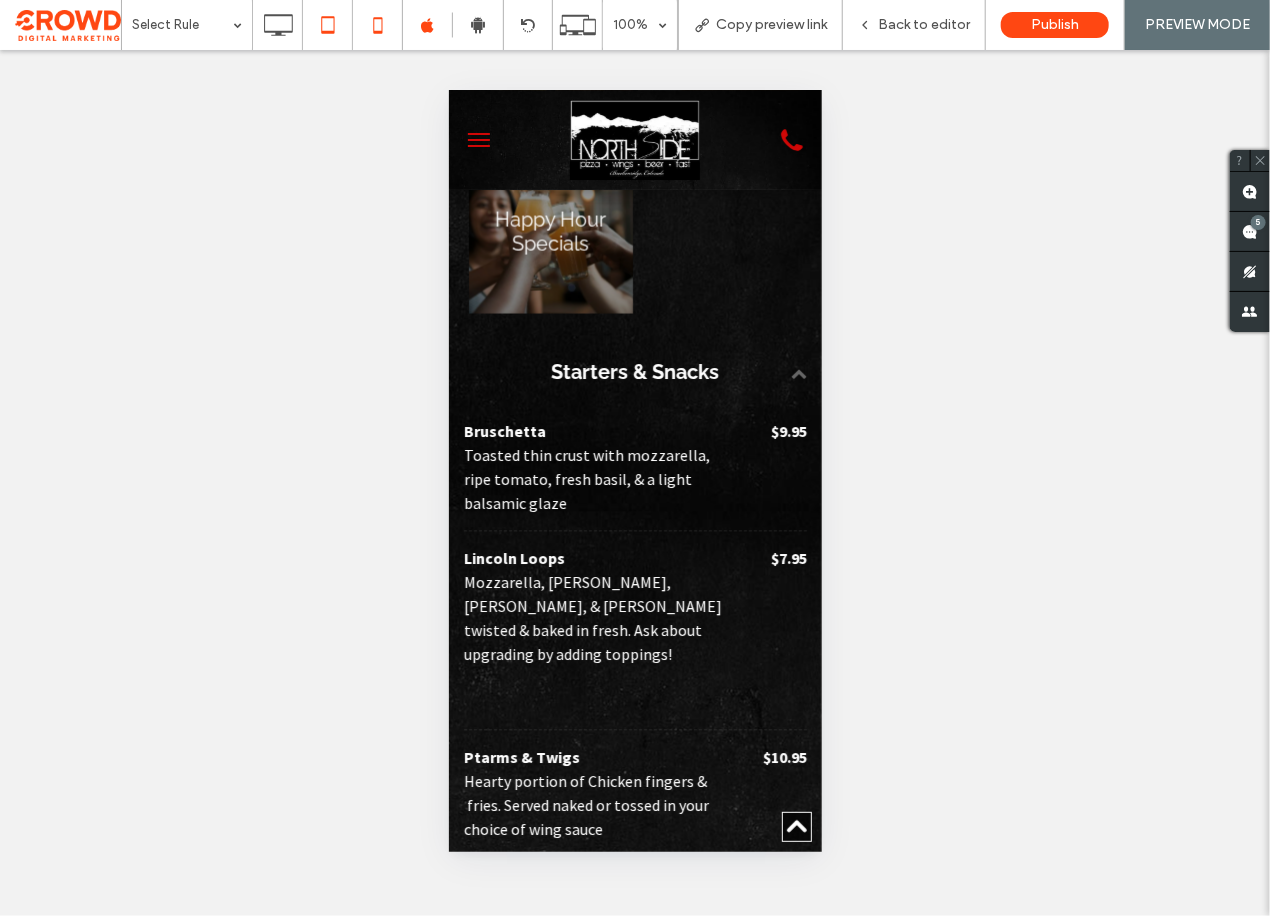 scroll, scrollTop: 1498, scrollLeft: 0, axis: vertical 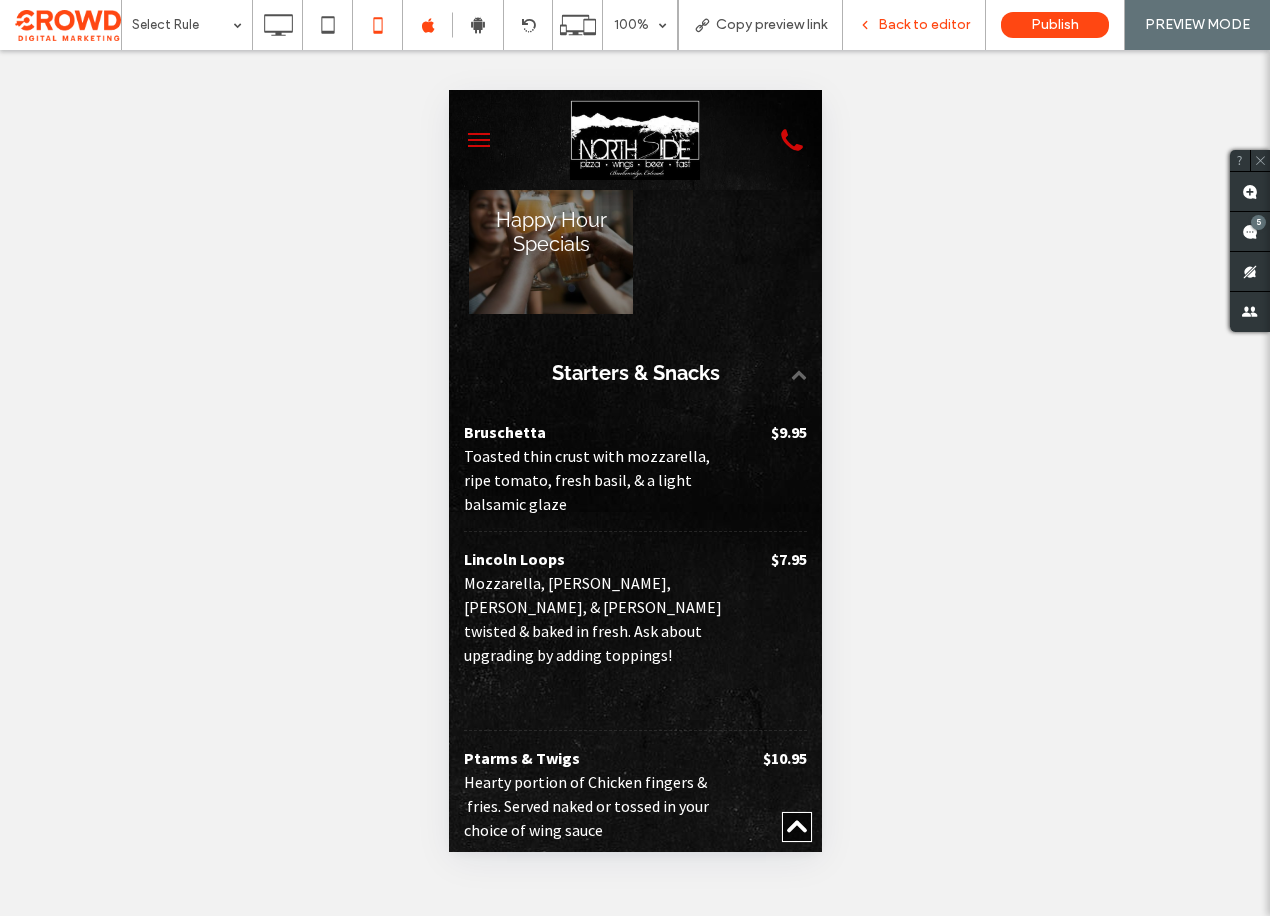 click on "Back to editor" at bounding box center [924, 25] 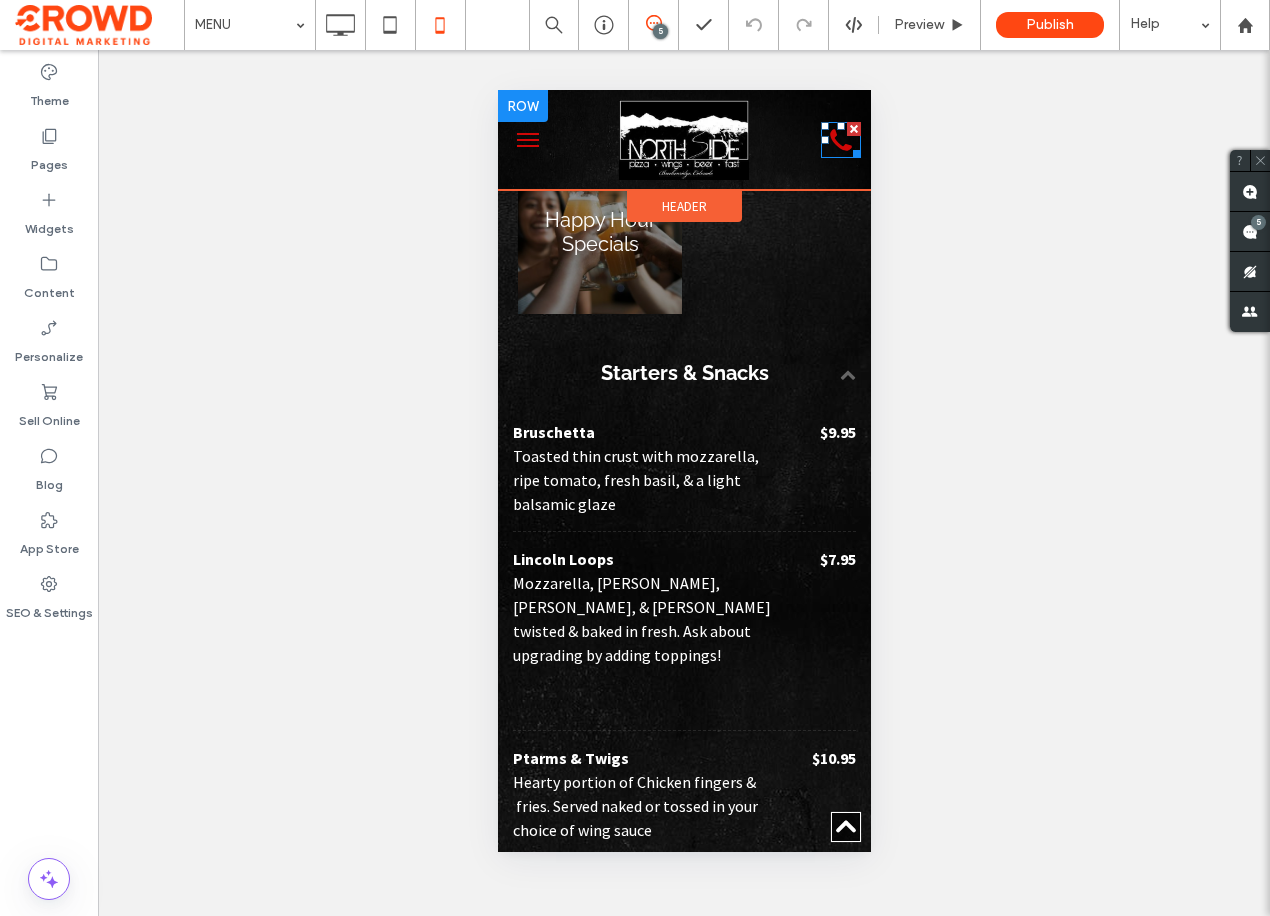 click 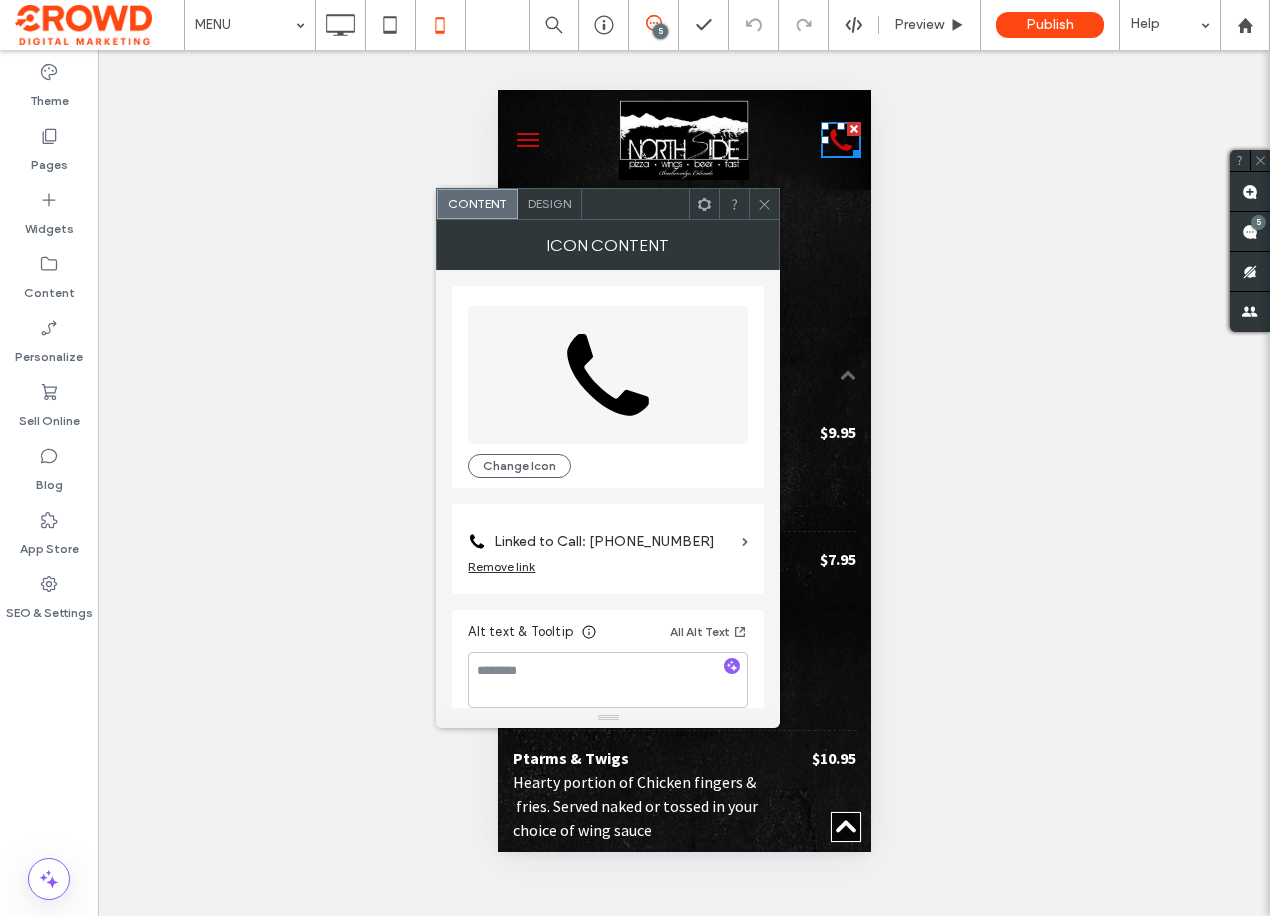 scroll, scrollTop: 14, scrollLeft: 0, axis: vertical 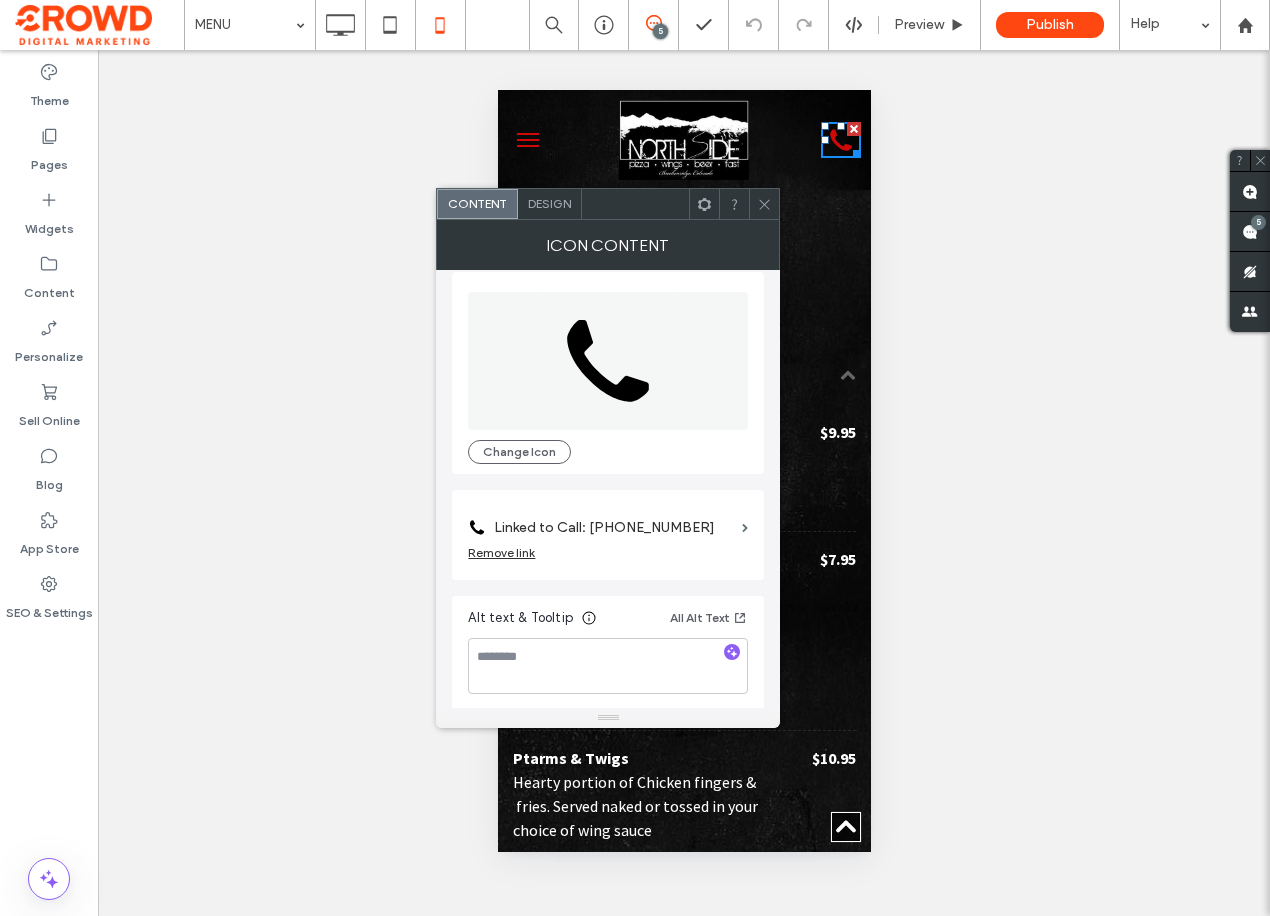 click at bounding box center [764, 204] 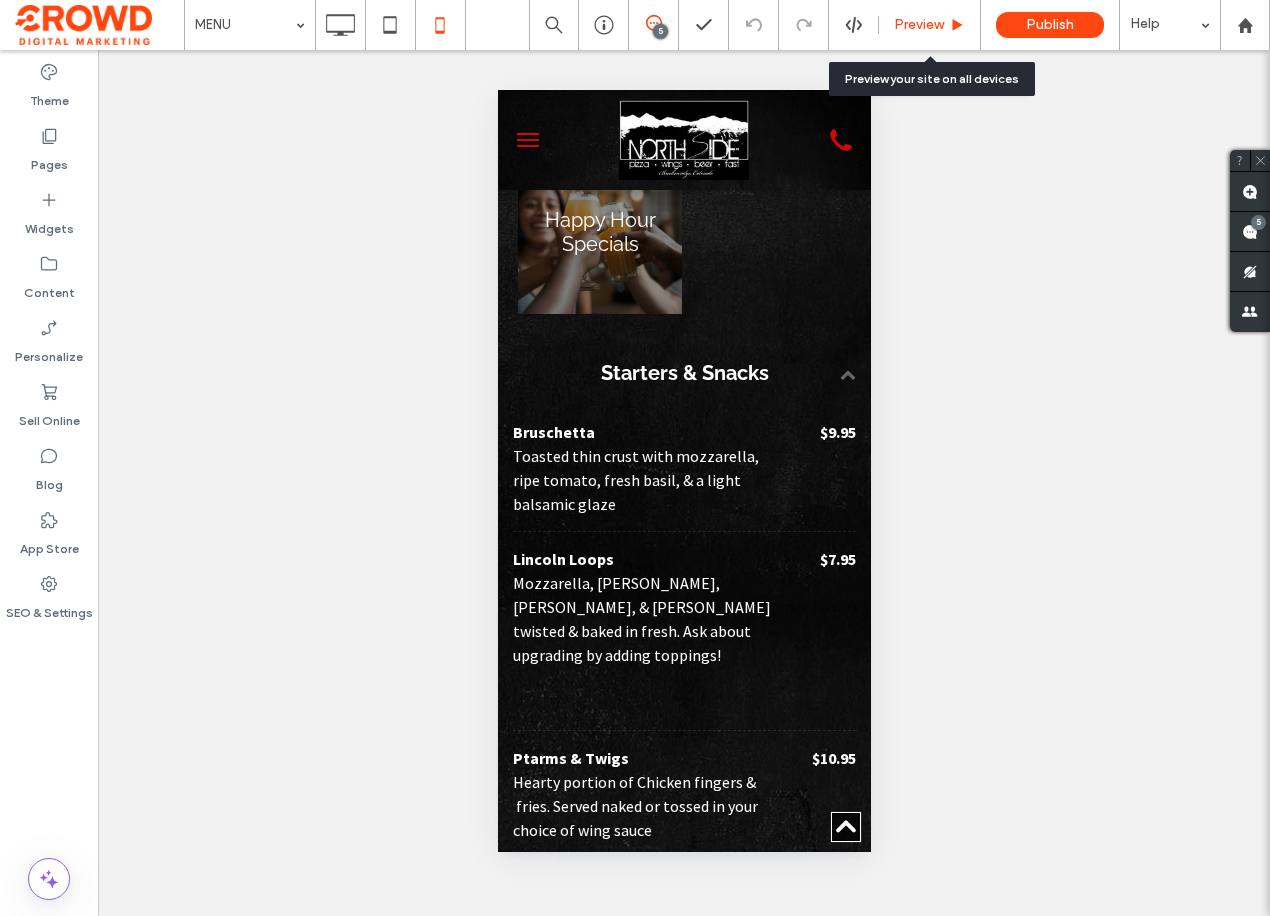 click on "Preview" at bounding box center [919, 25] 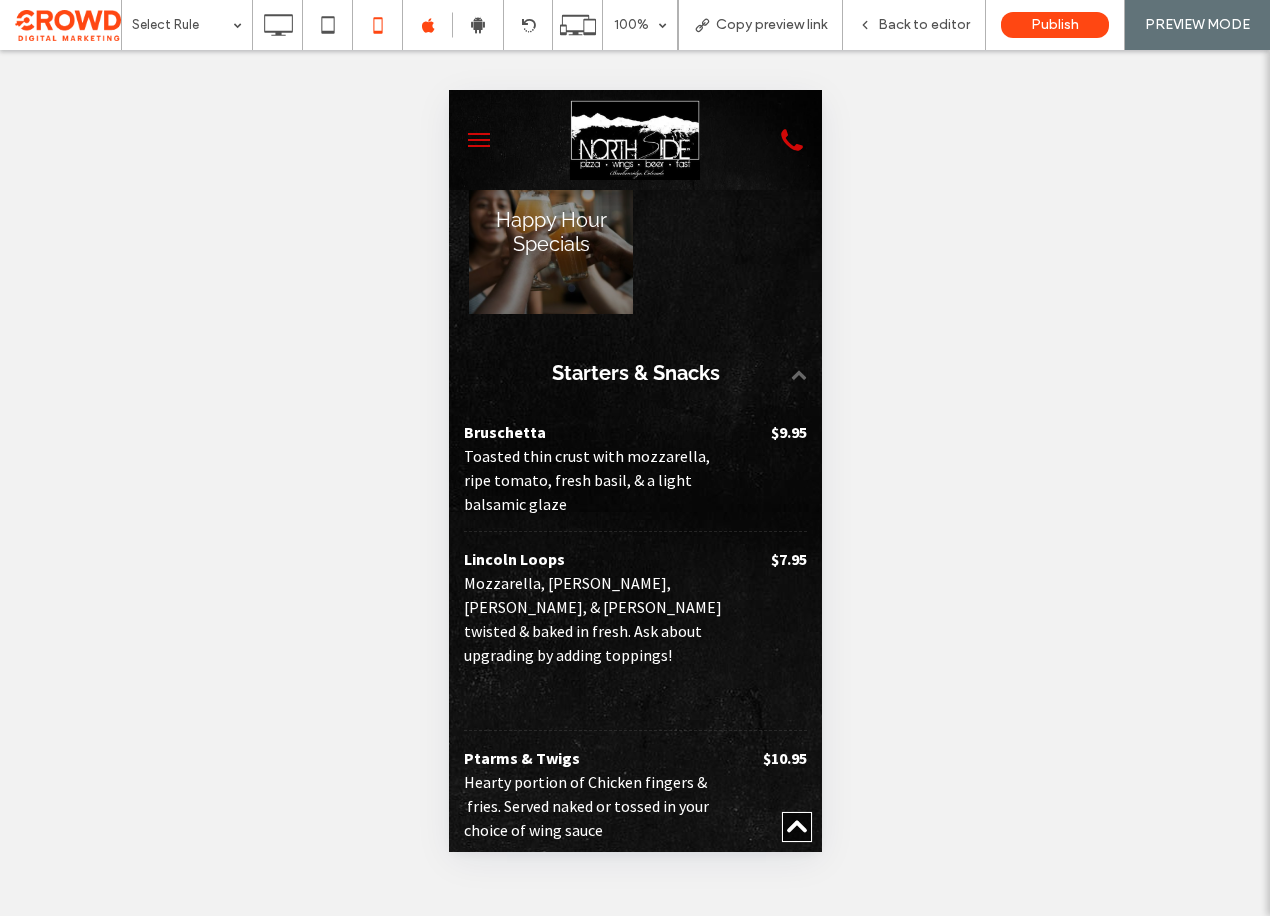 click at bounding box center [478, 140] 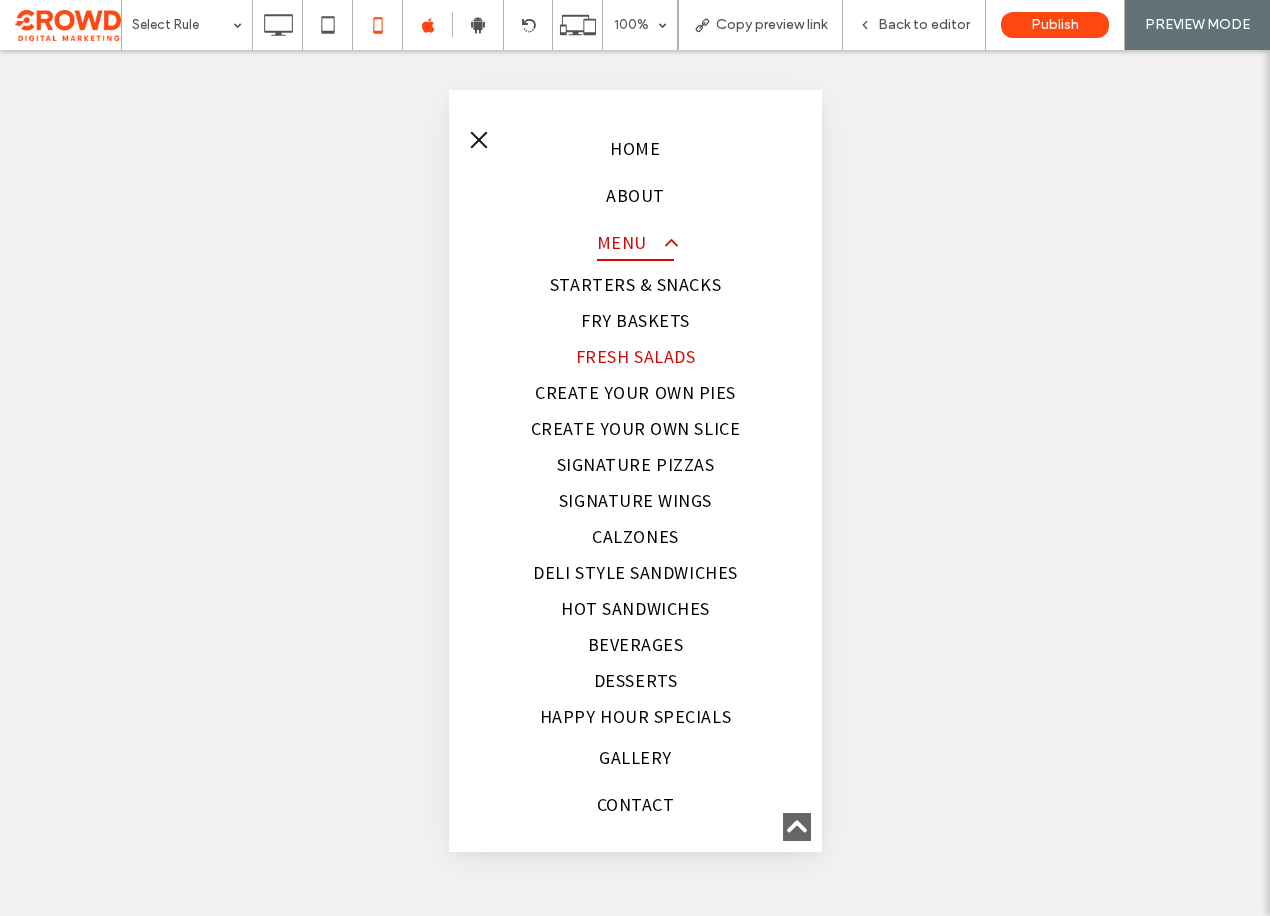 scroll, scrollTop: 145, scrollLeft: 0, axis: vertical 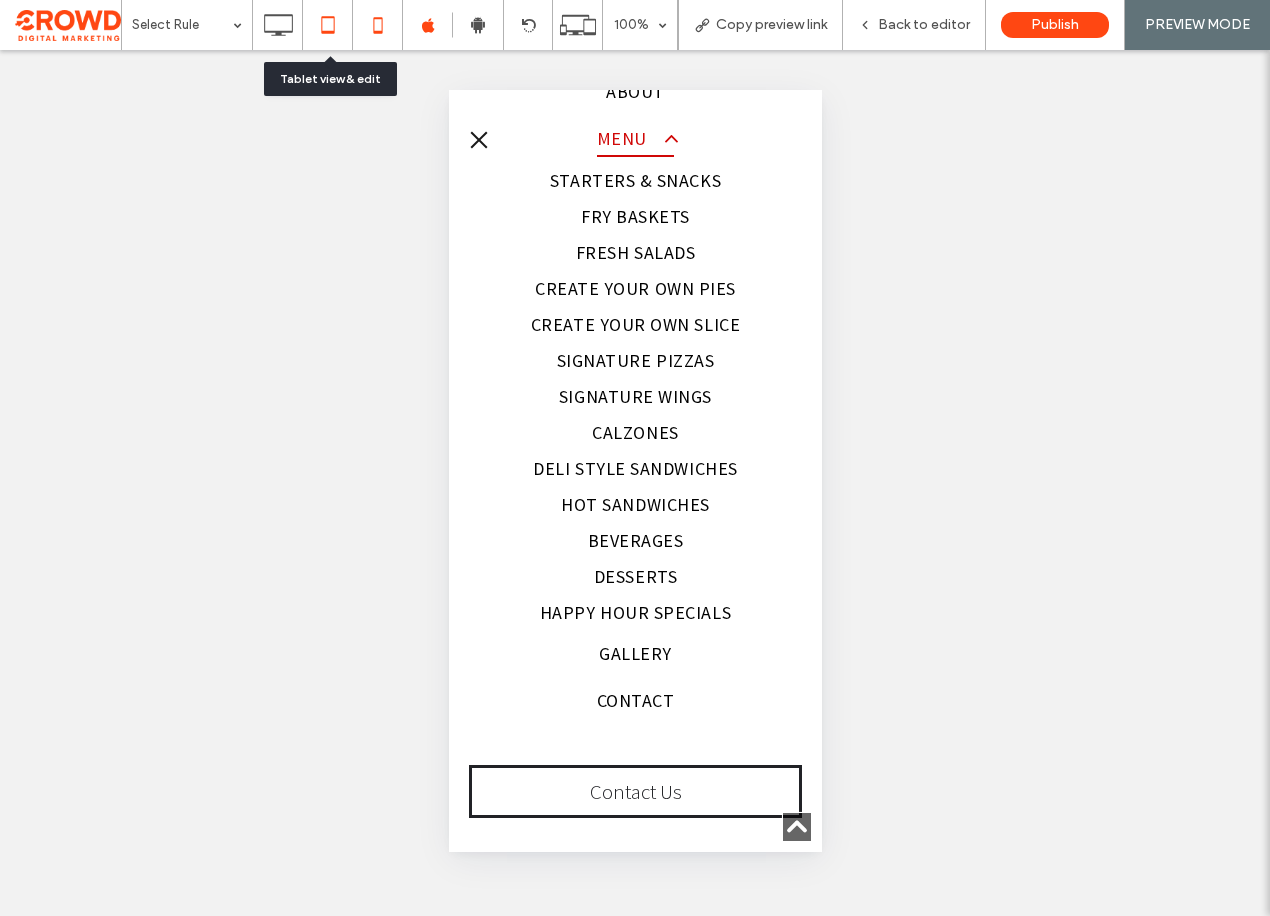 click 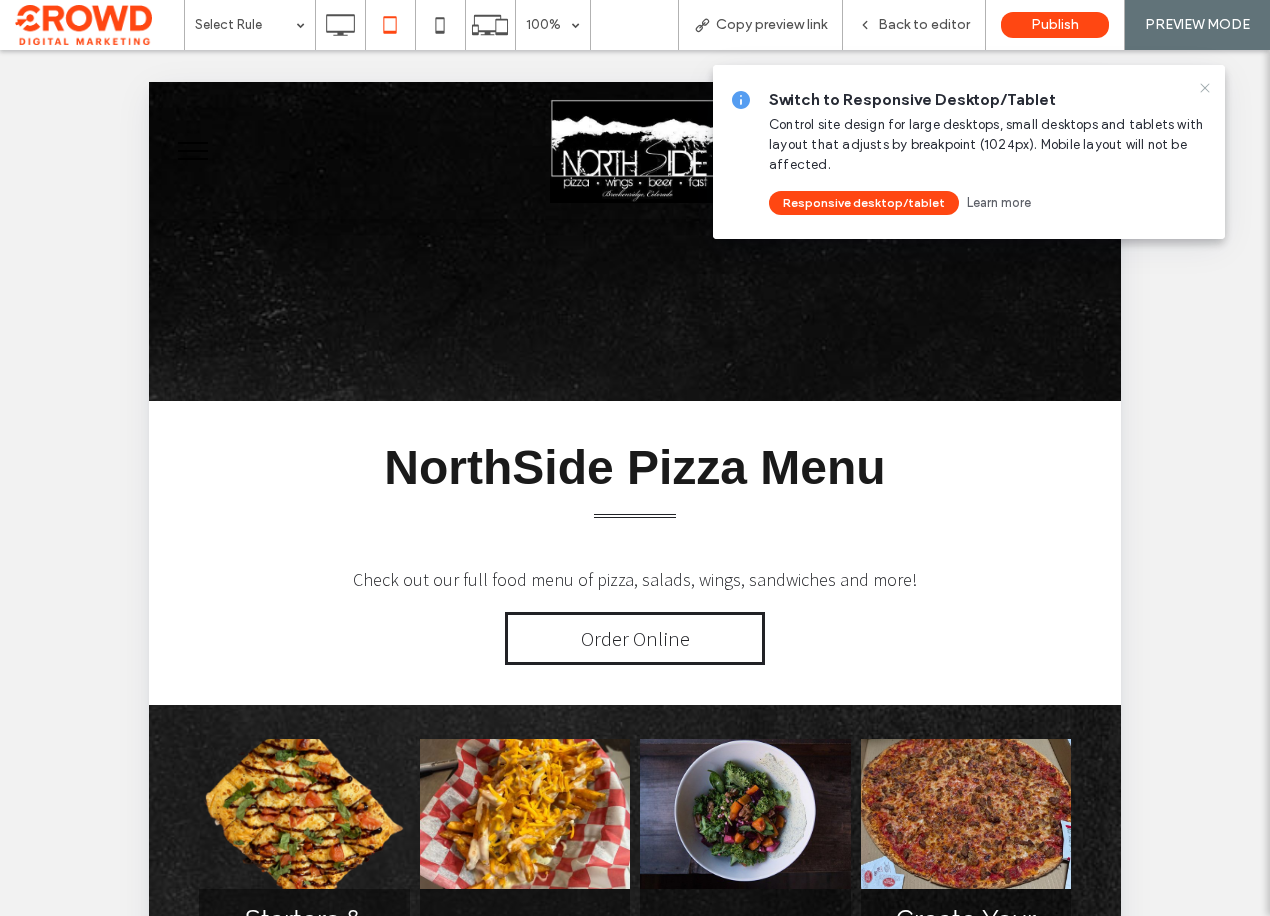 scroll, scrollTop: 0, scrollLeft: 0, axis: both 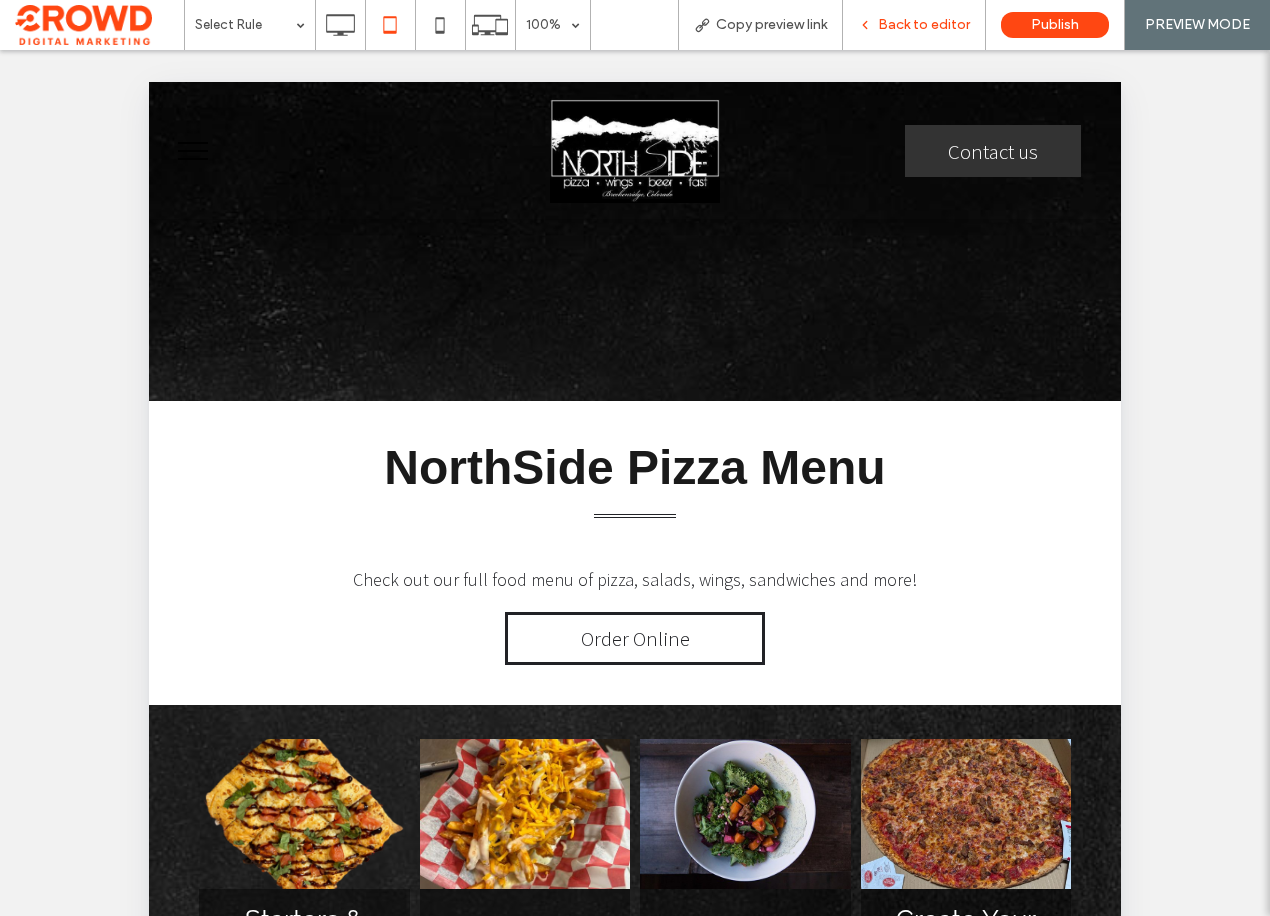 click on "Back to editor" at bounding box center (924, 25) 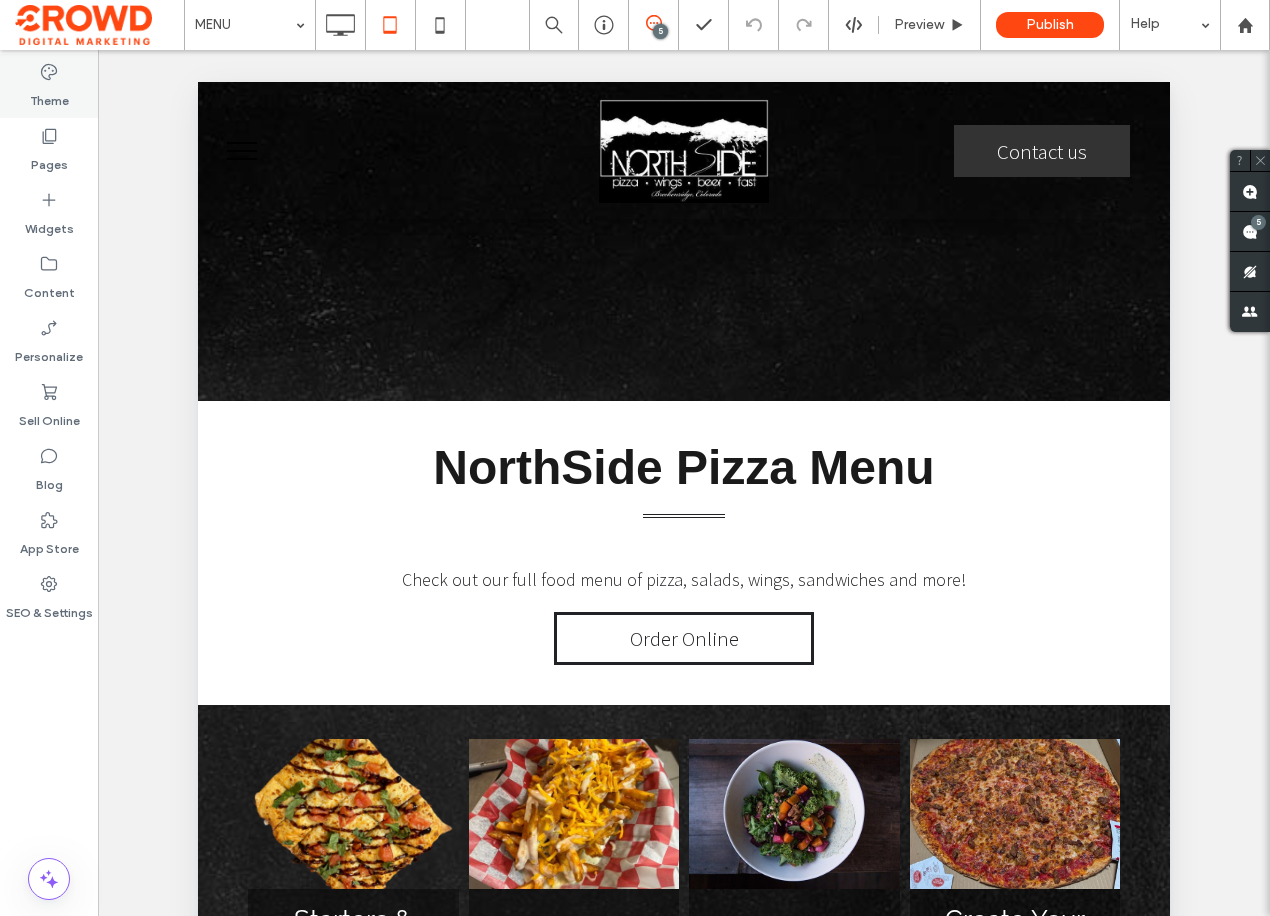 click 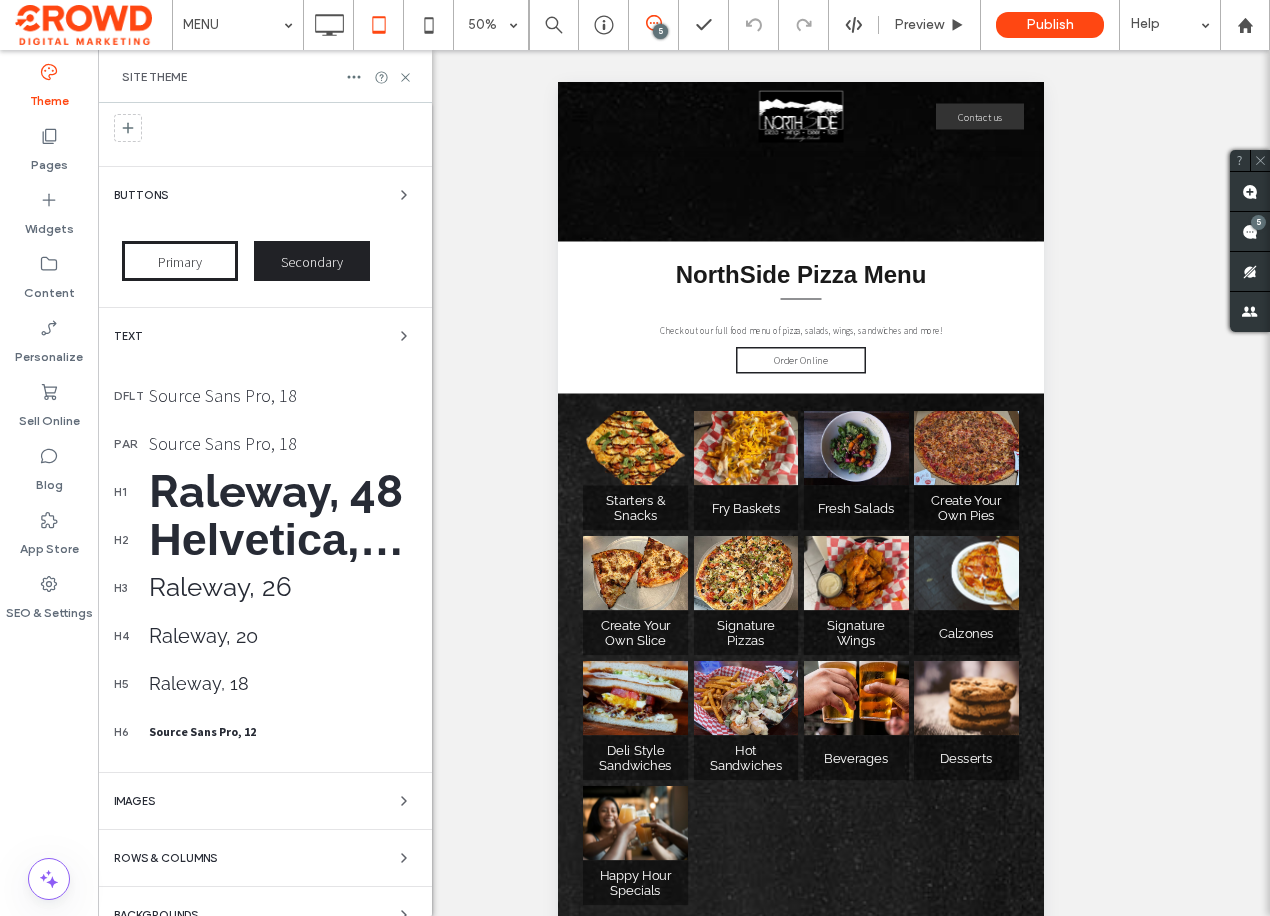 scroll, scrollTop: 300, scrollLeft: 0, axis: vertical 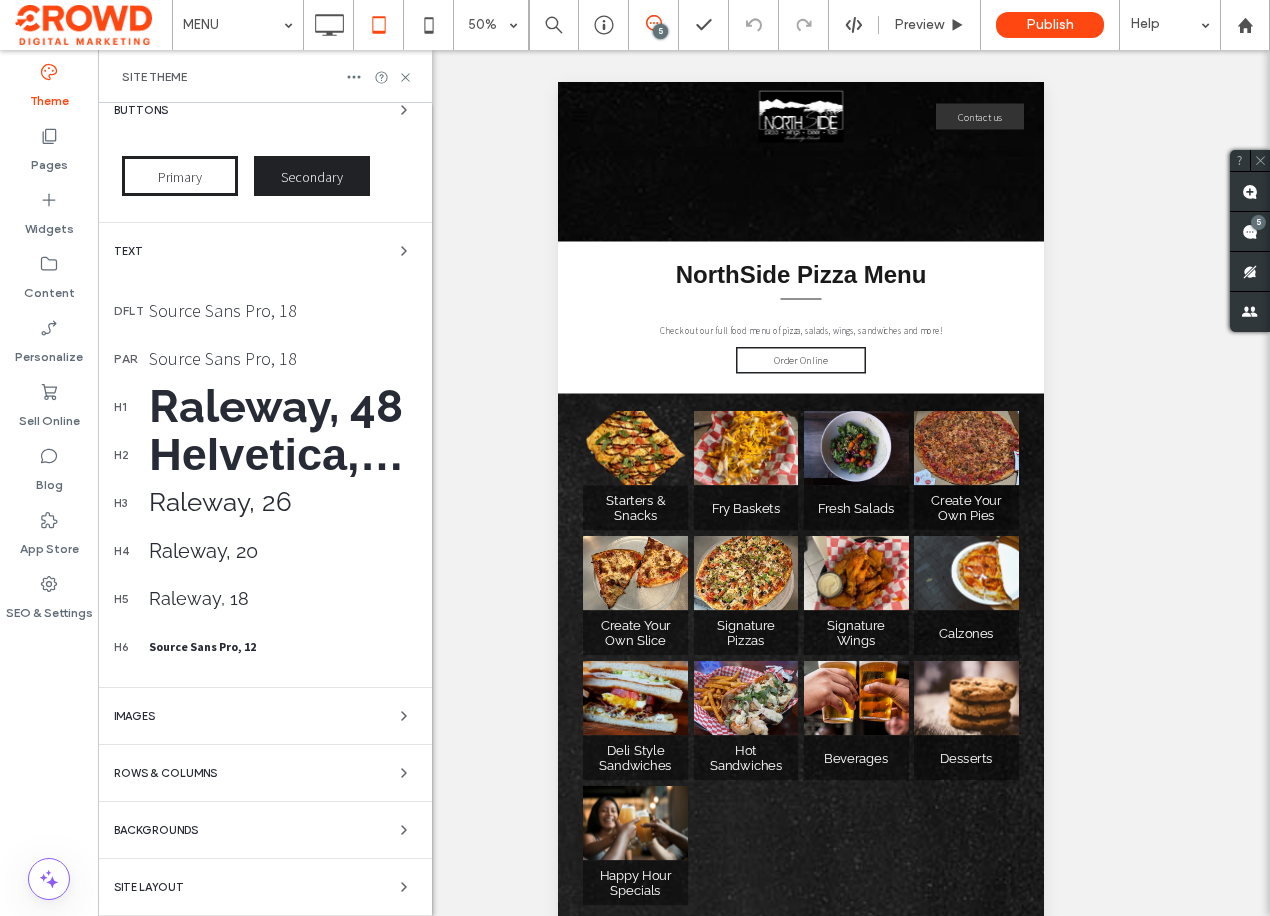 click on "Site Layout" at bounding box center (265, 887) 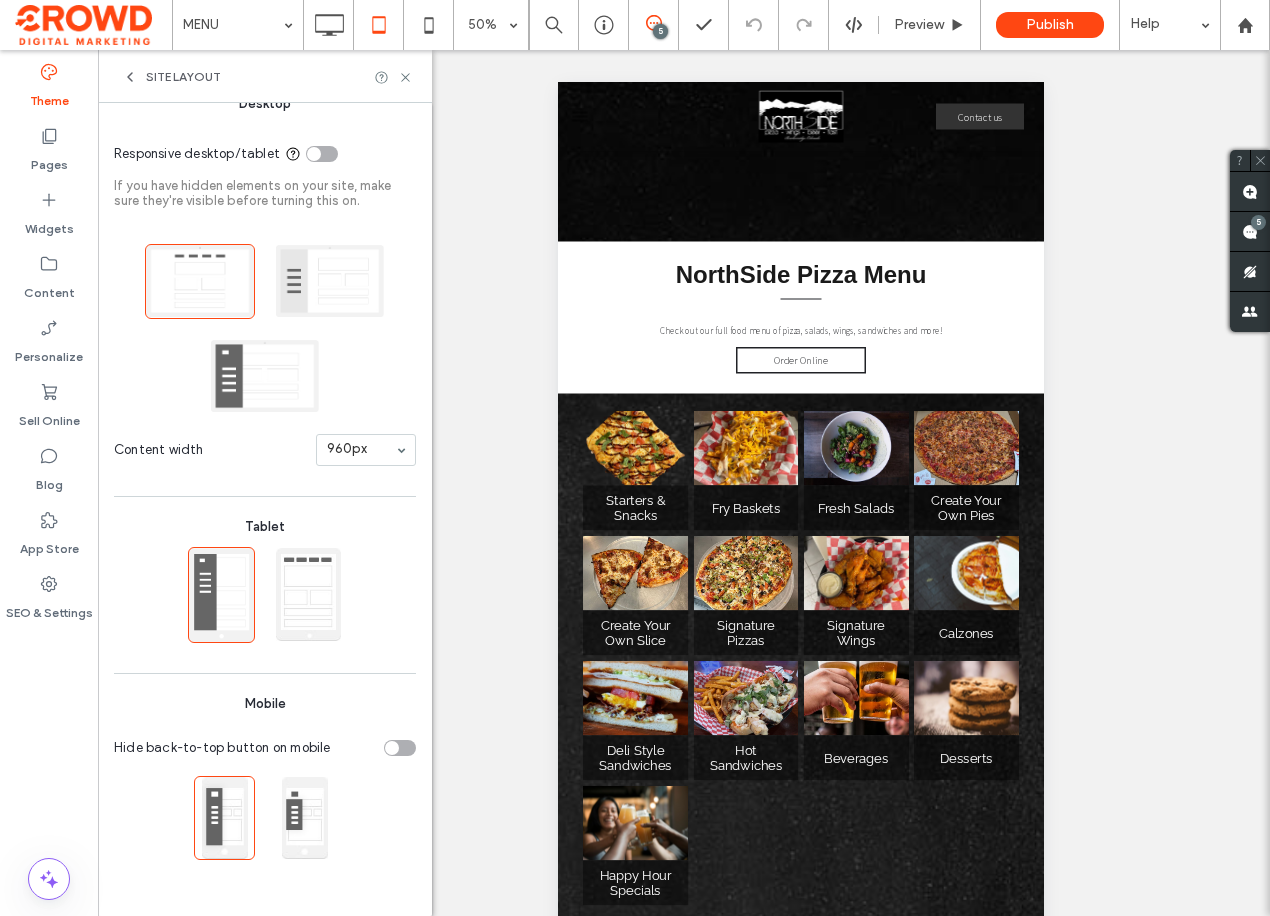 scroll, scrollTop: 89, scrollLeft: 0, axis: vertical 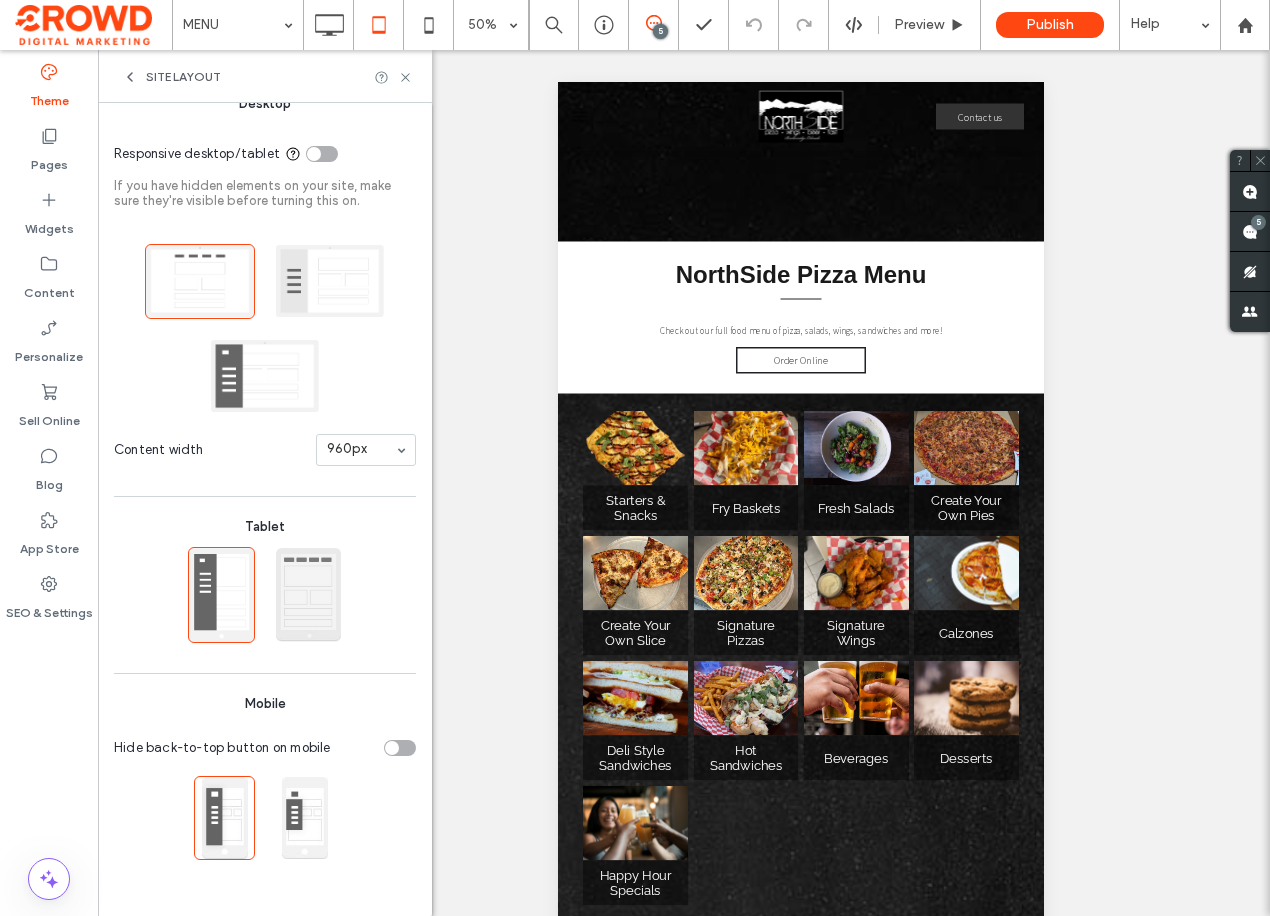 click at bounding box center [308, 595] 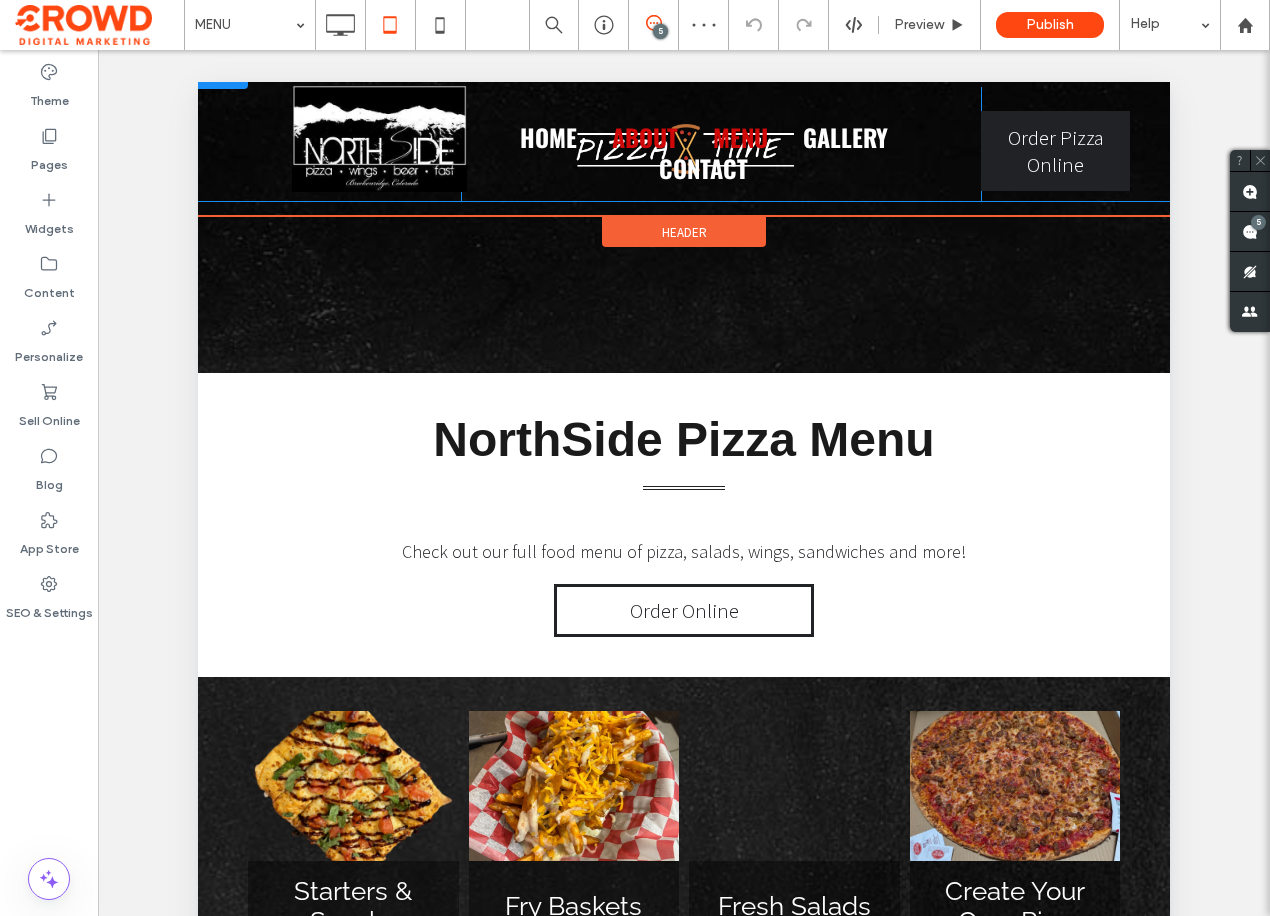 scroll, scrollTop: 0, scrollLeft: 0, axis: both 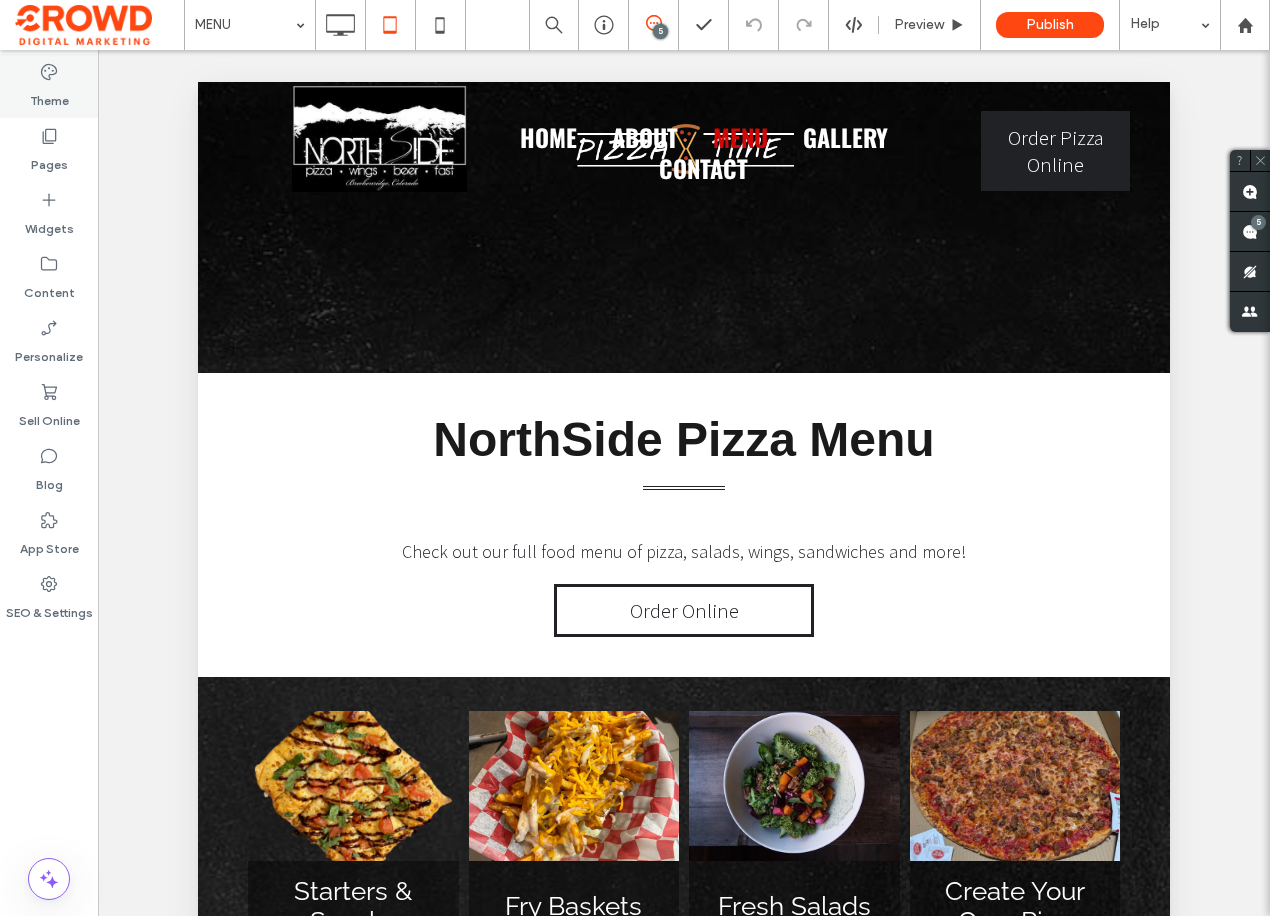 click on "Theme" at bounding box center (49, 96) 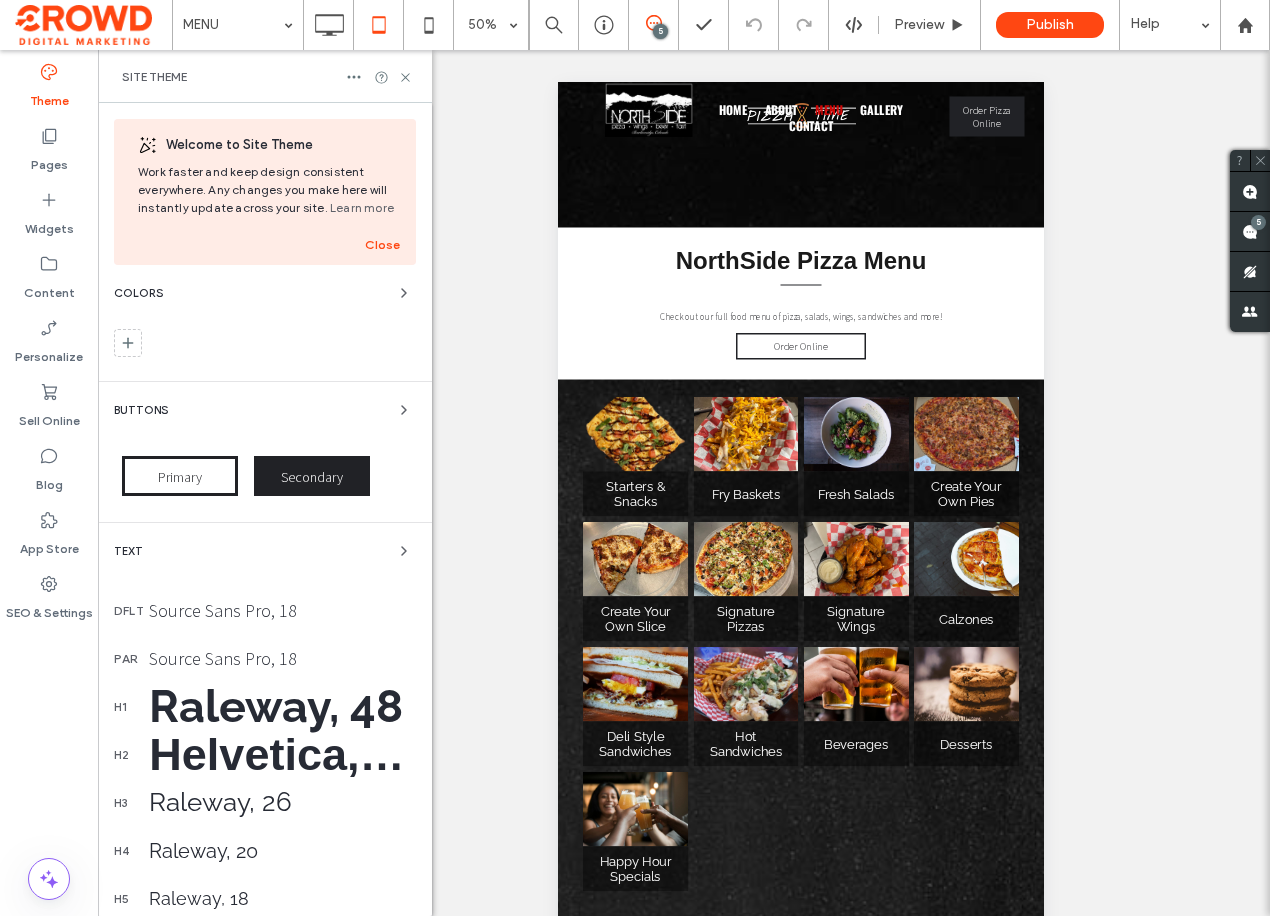 scroll, scrollTop: 300, scrollLeft: 0, axis: vertical 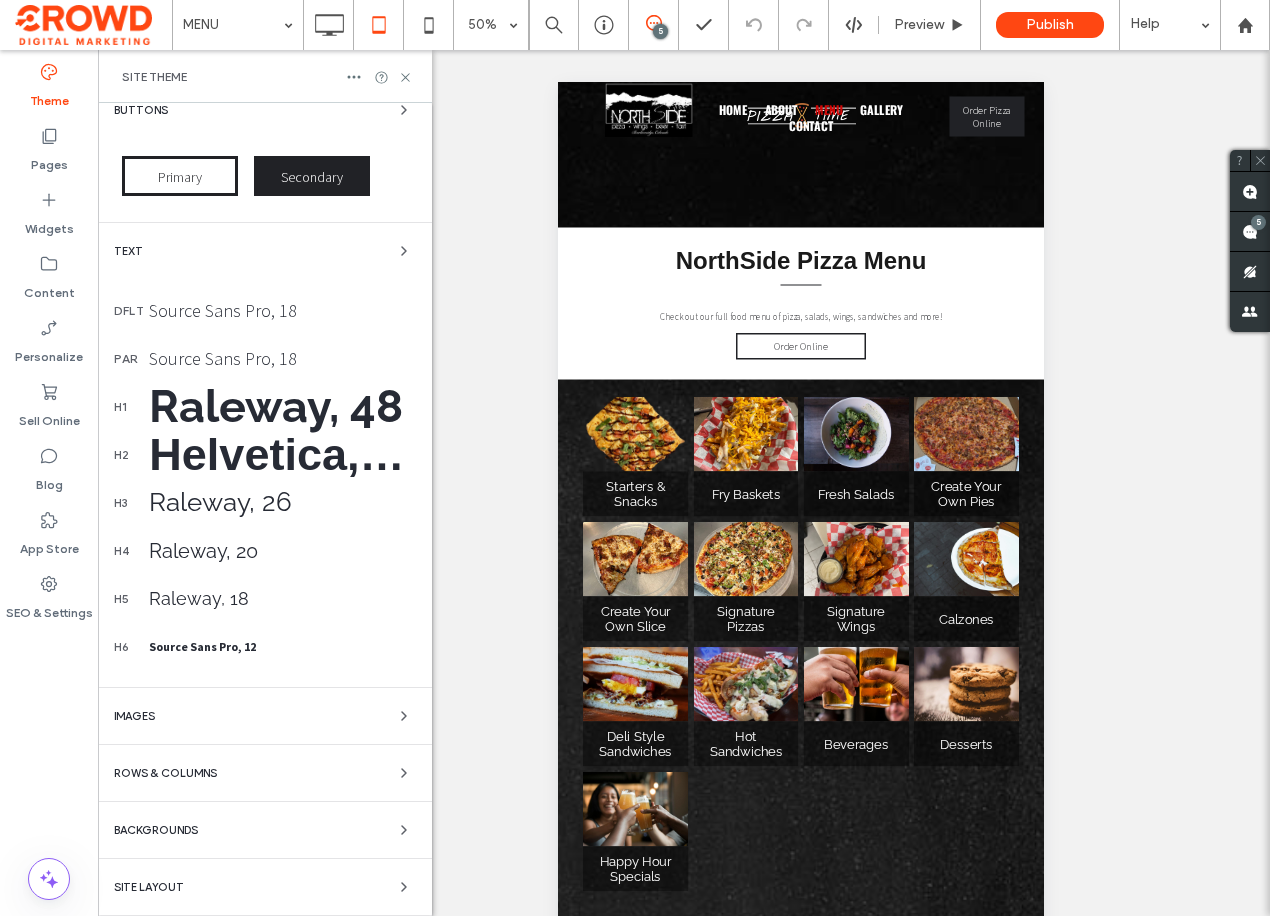 click on "Site Layout" at bounding box center (265, 887) 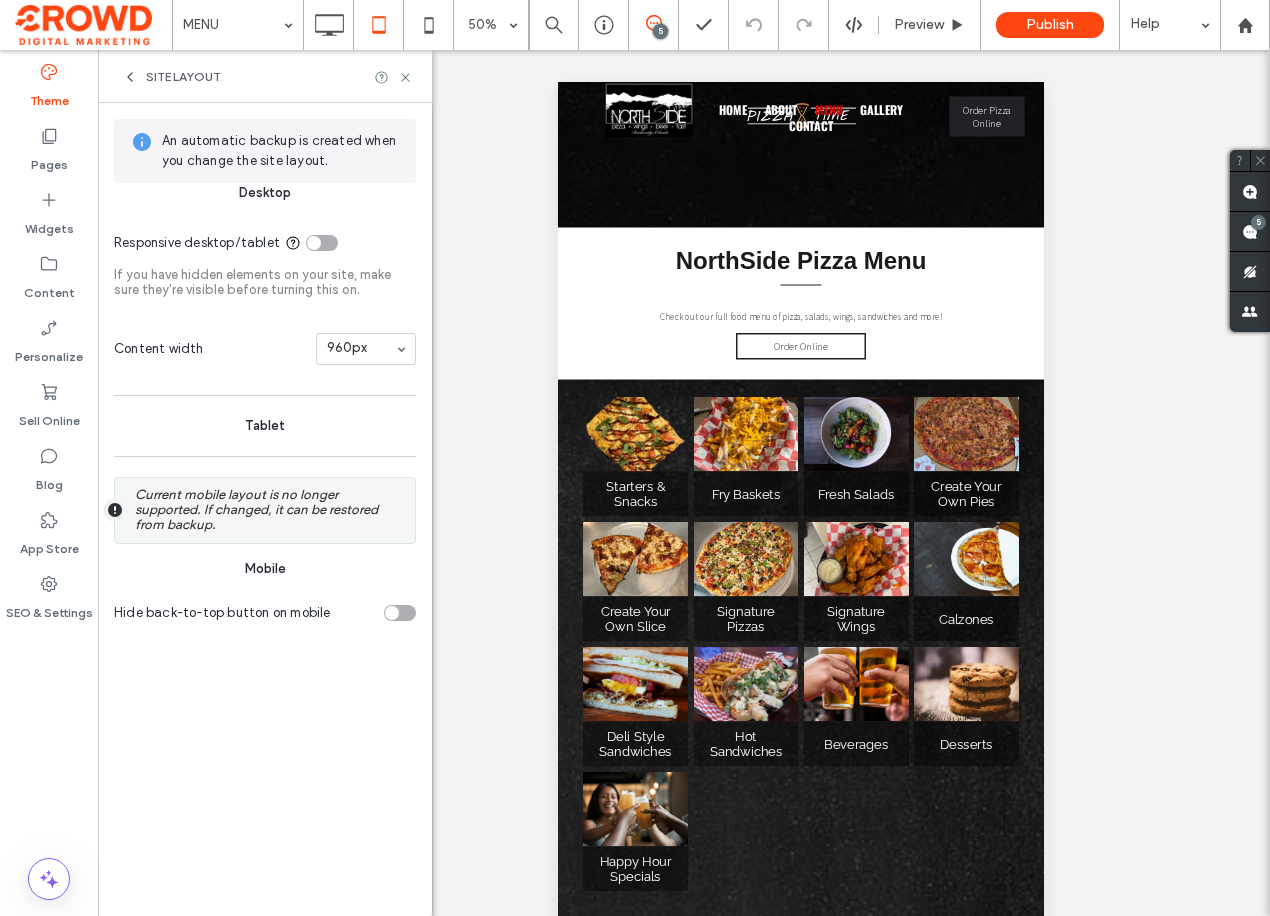 scroll, scrollTop: 0, scrollLeft: 0, axis: both 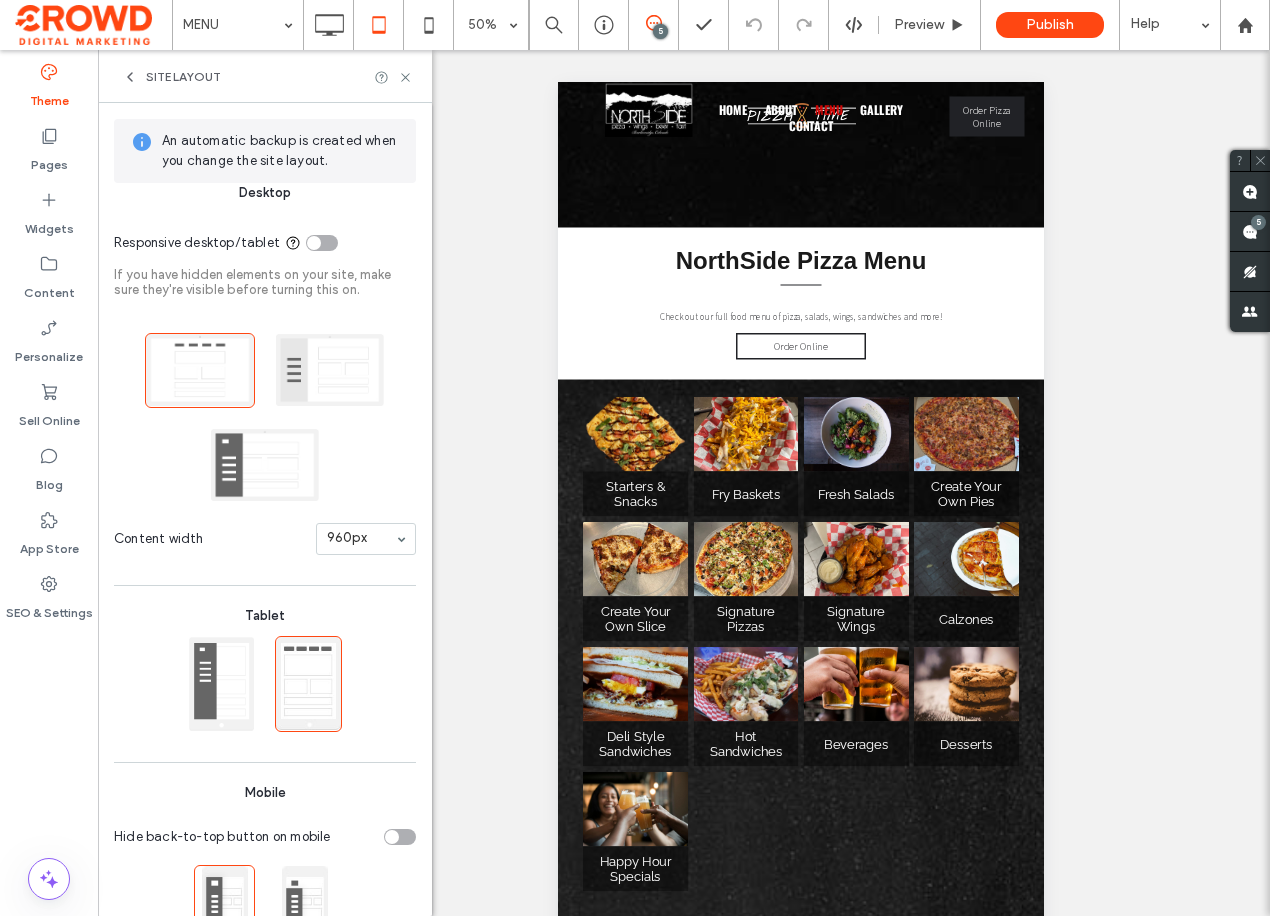 click at bounding box center [221, 684] 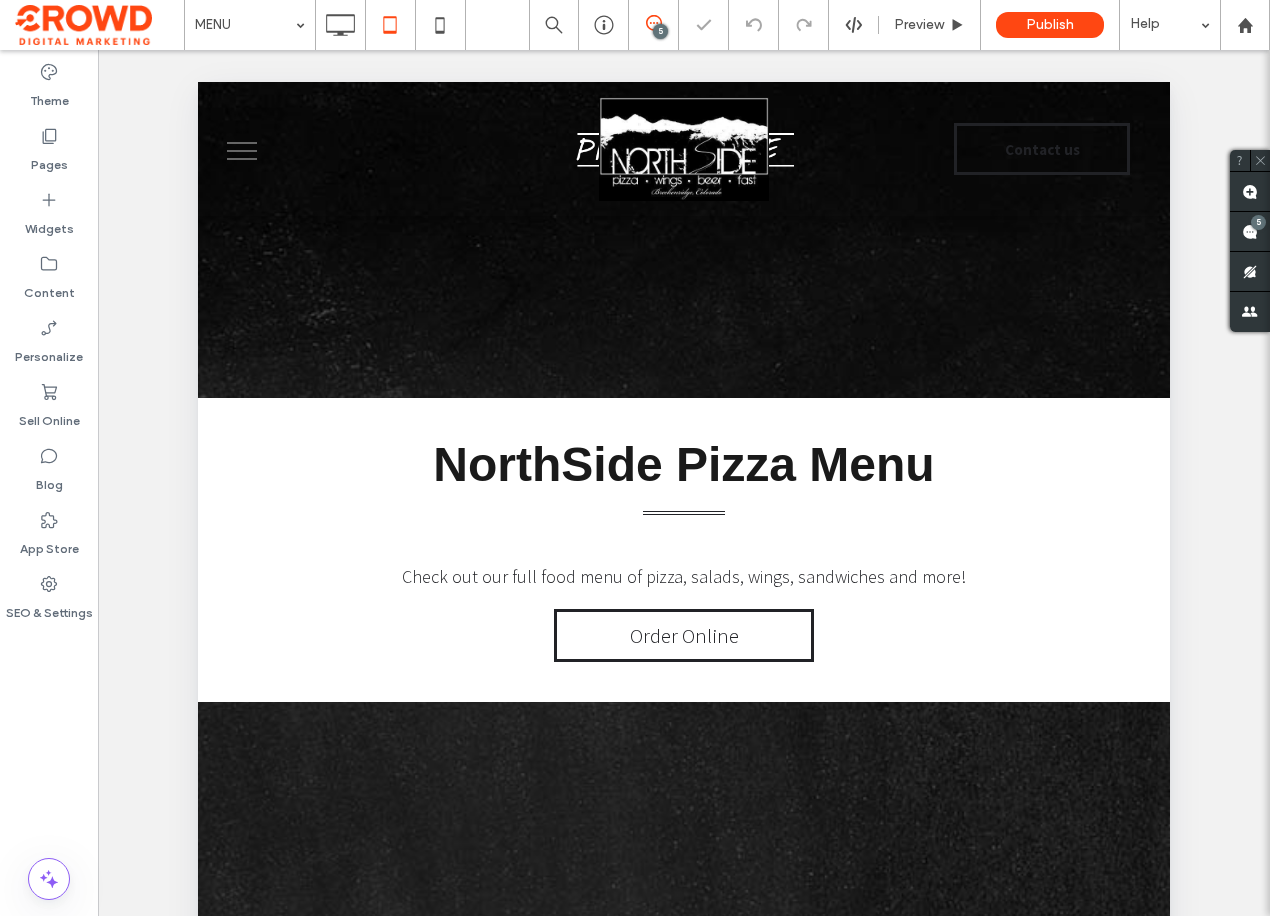 scroll, scrollTop: 0, scrollLeft: 0, axis: both 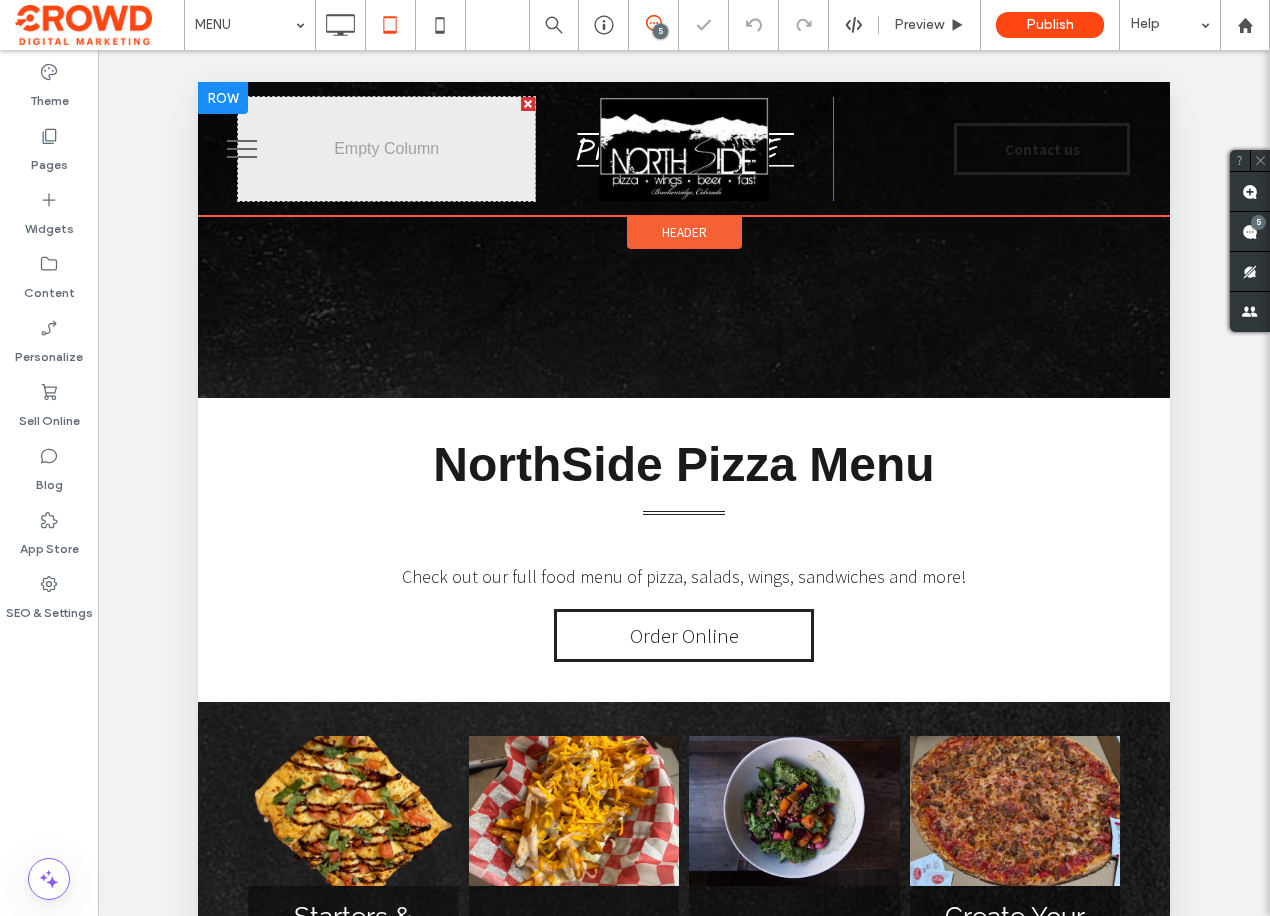 click on "Click To Paste" at bounding box center (683, 149) 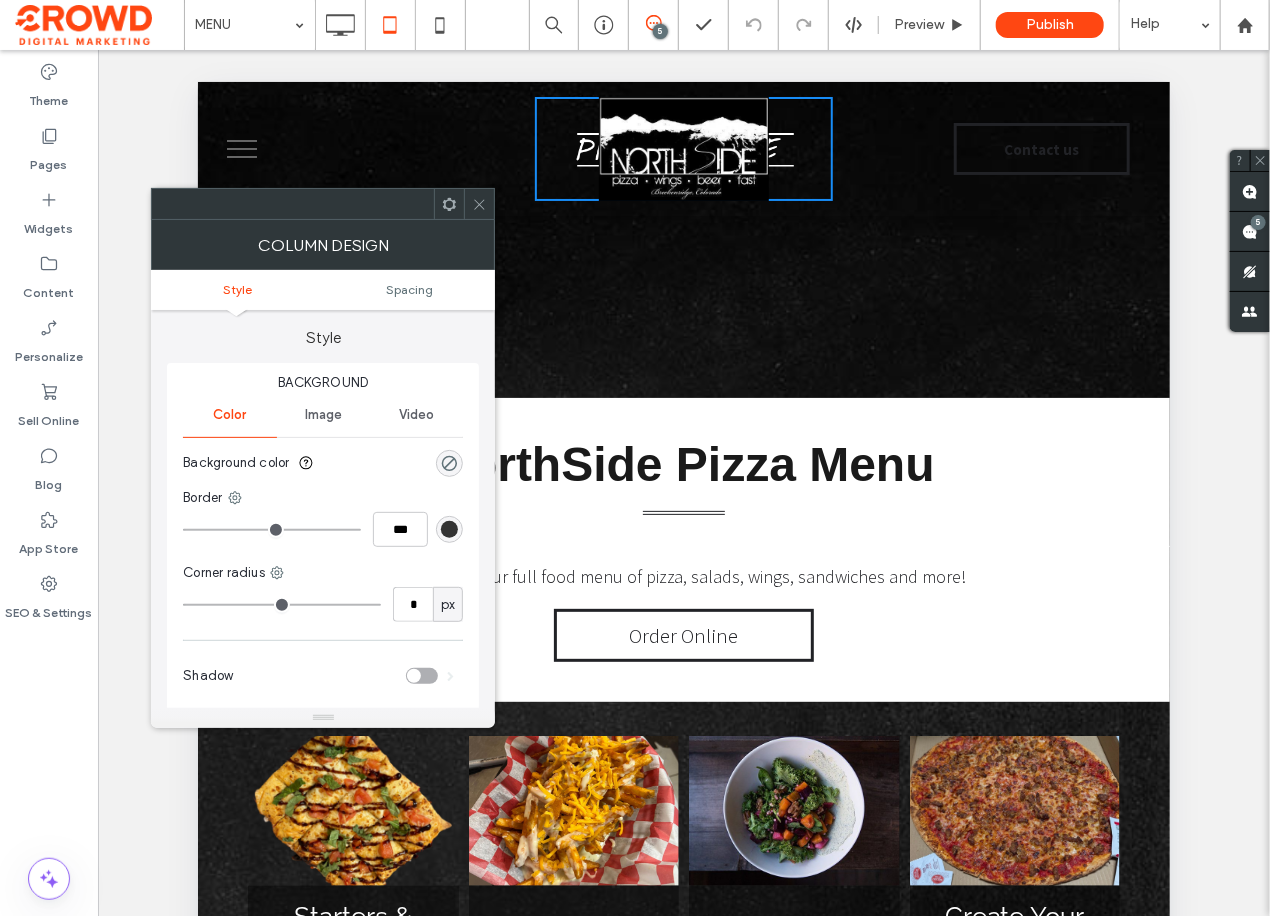 click 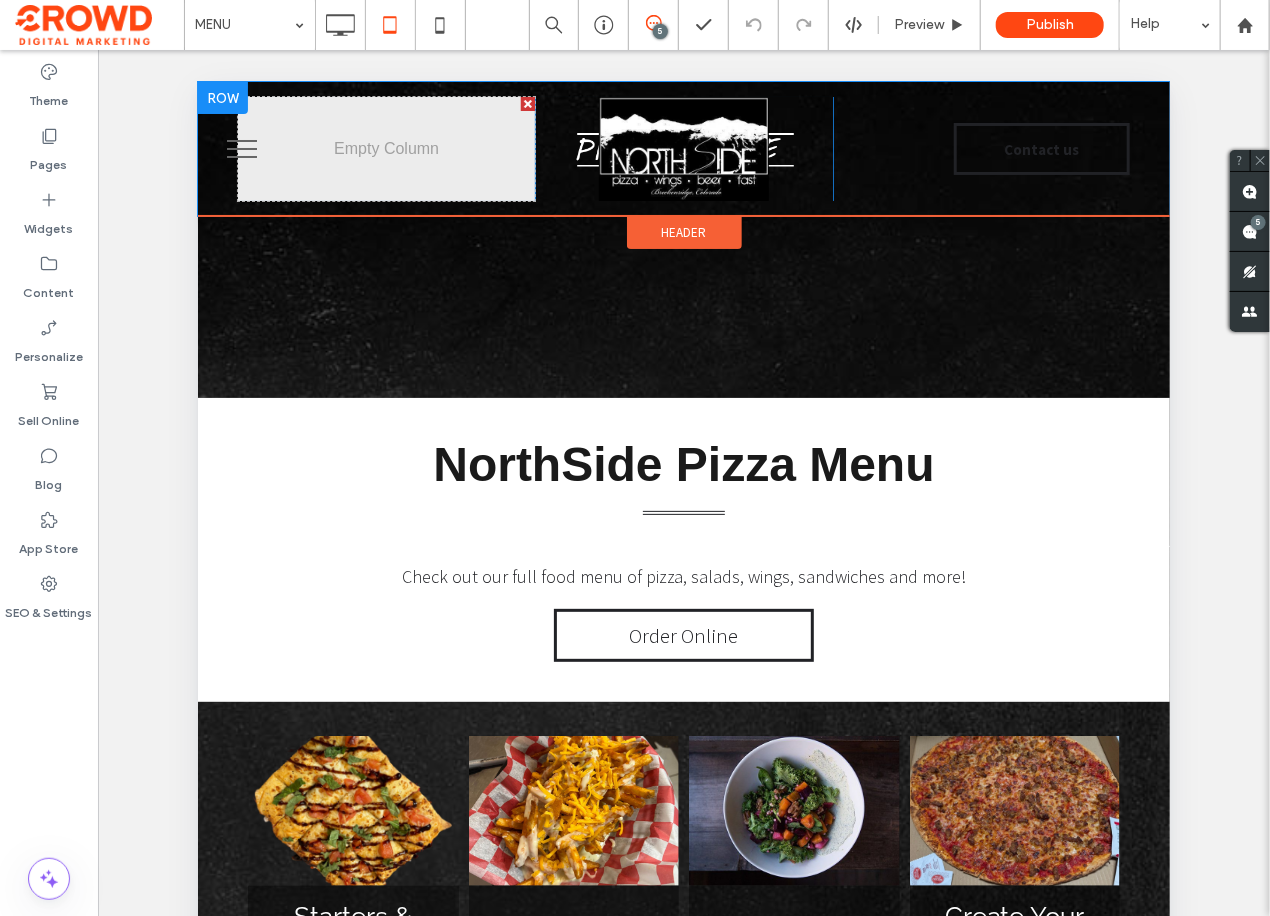 click at bounding box center (222, 97) 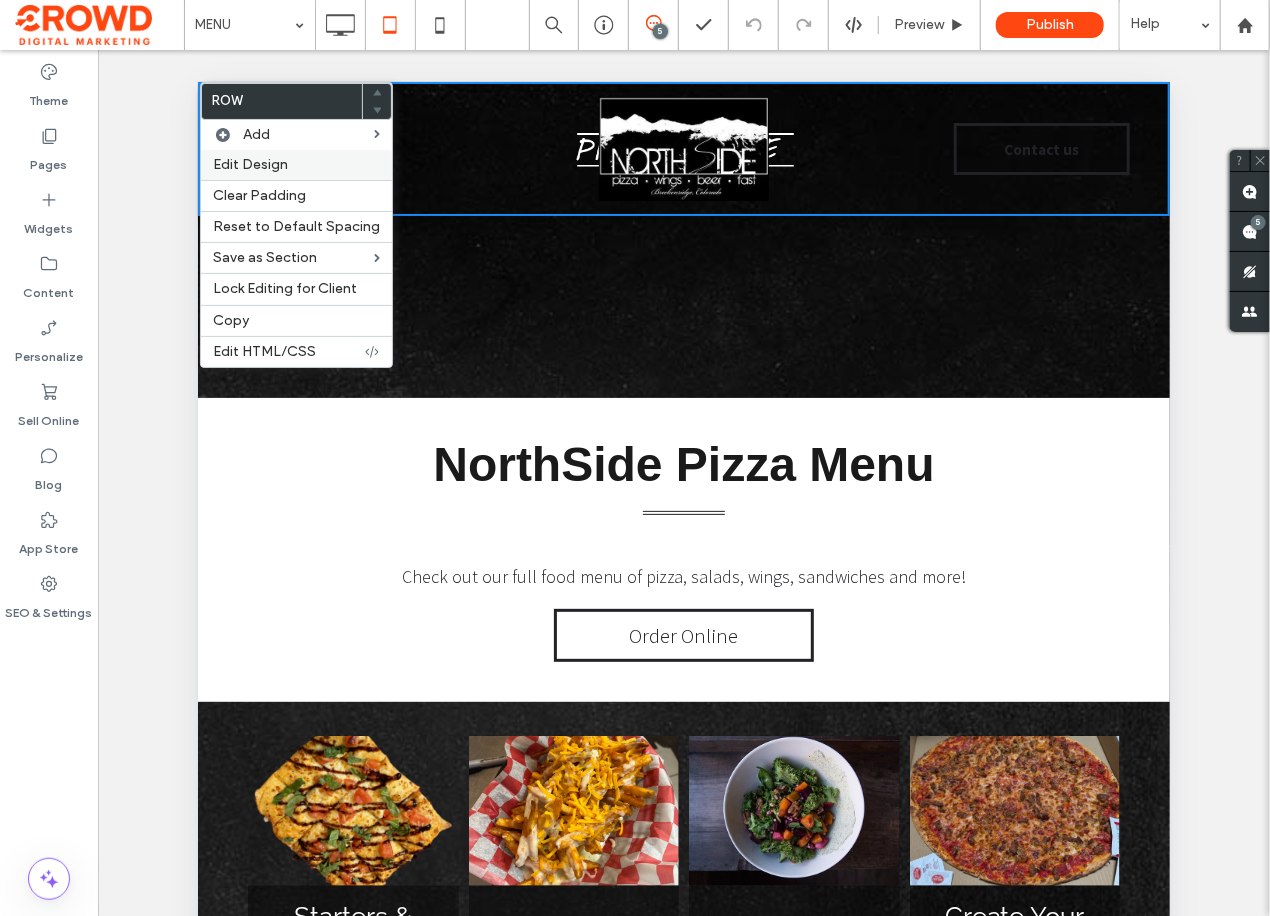 click on "Edit Design" at bounding box center [250, 164] 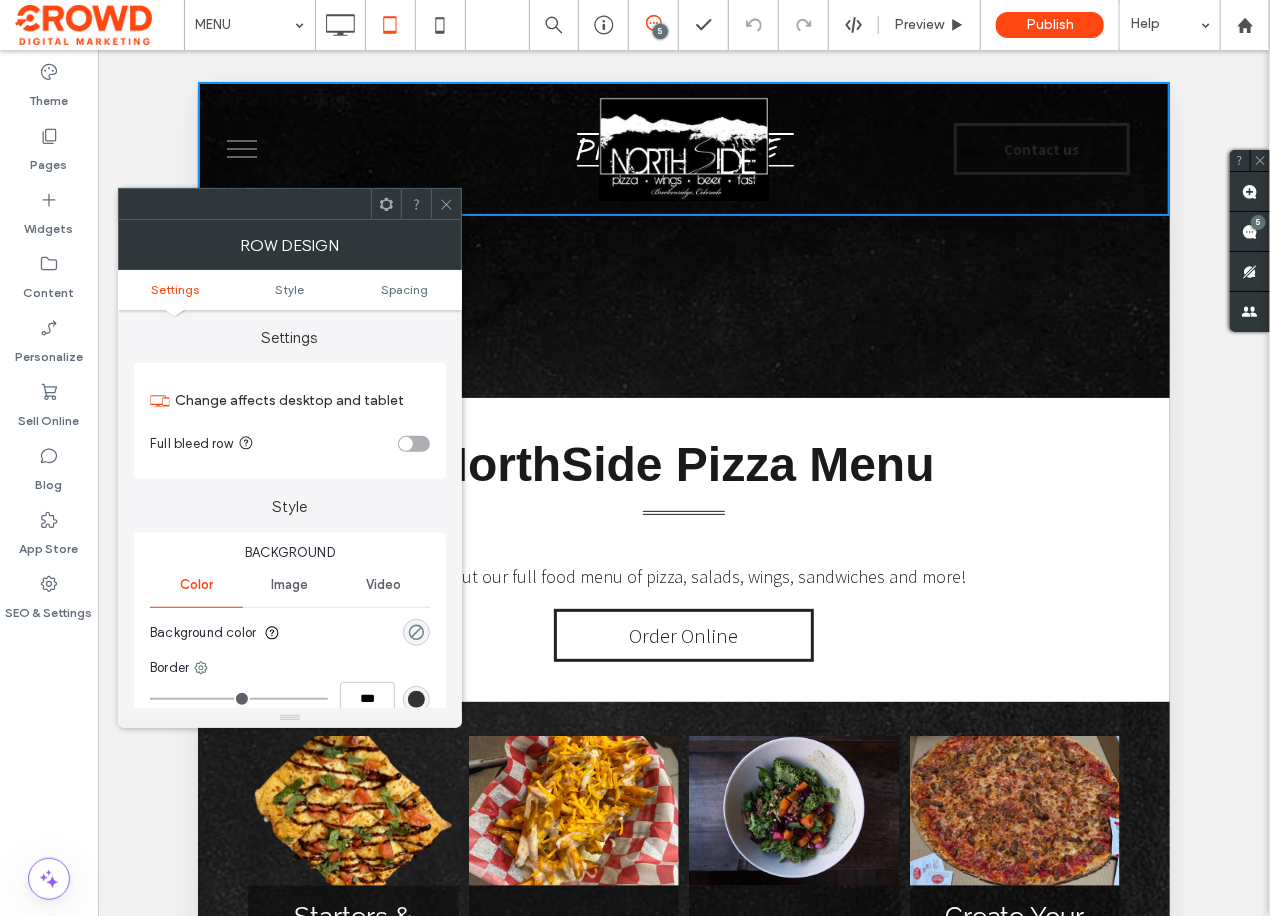 click at bounding box center (416, 632) 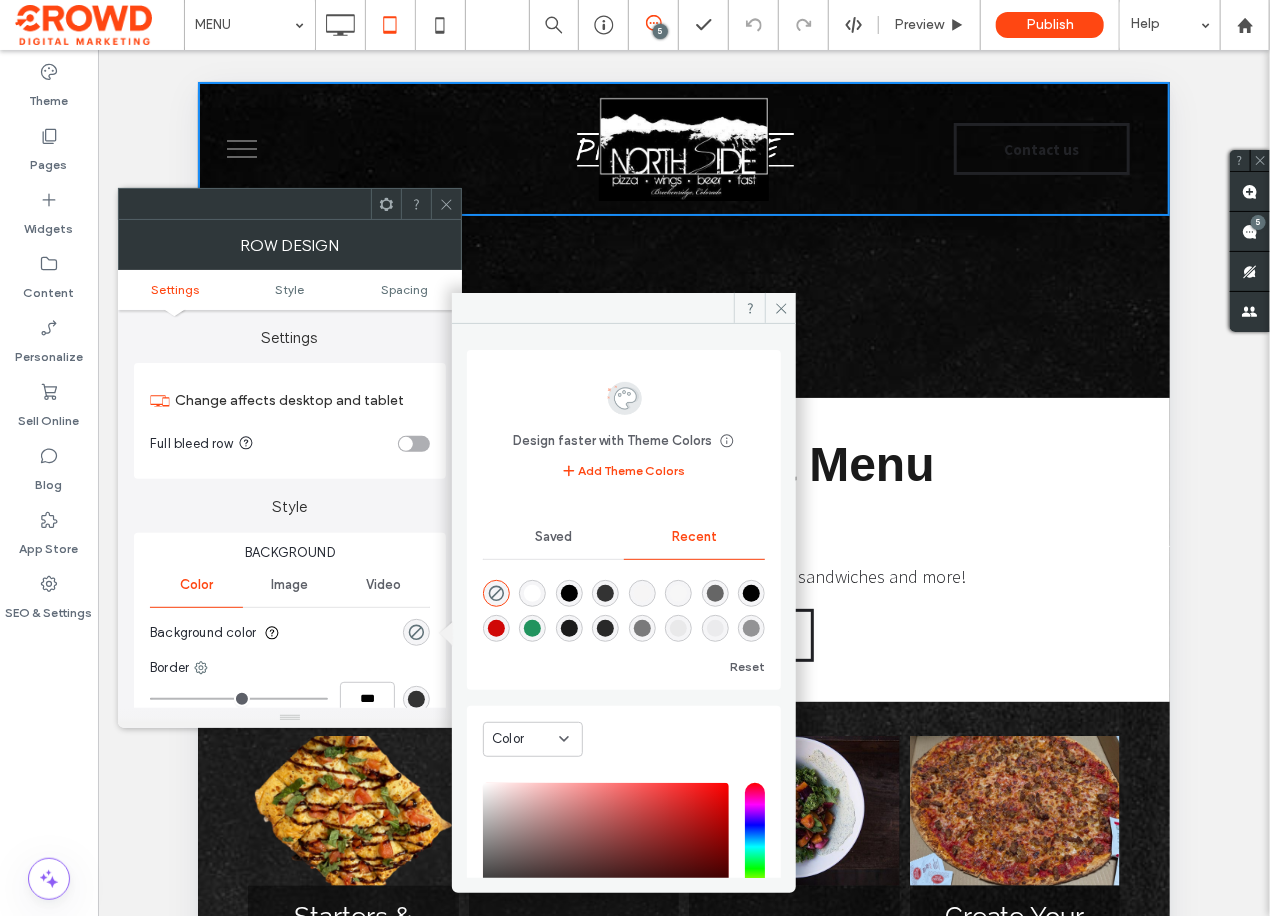 click at bounding box center (751, 593) 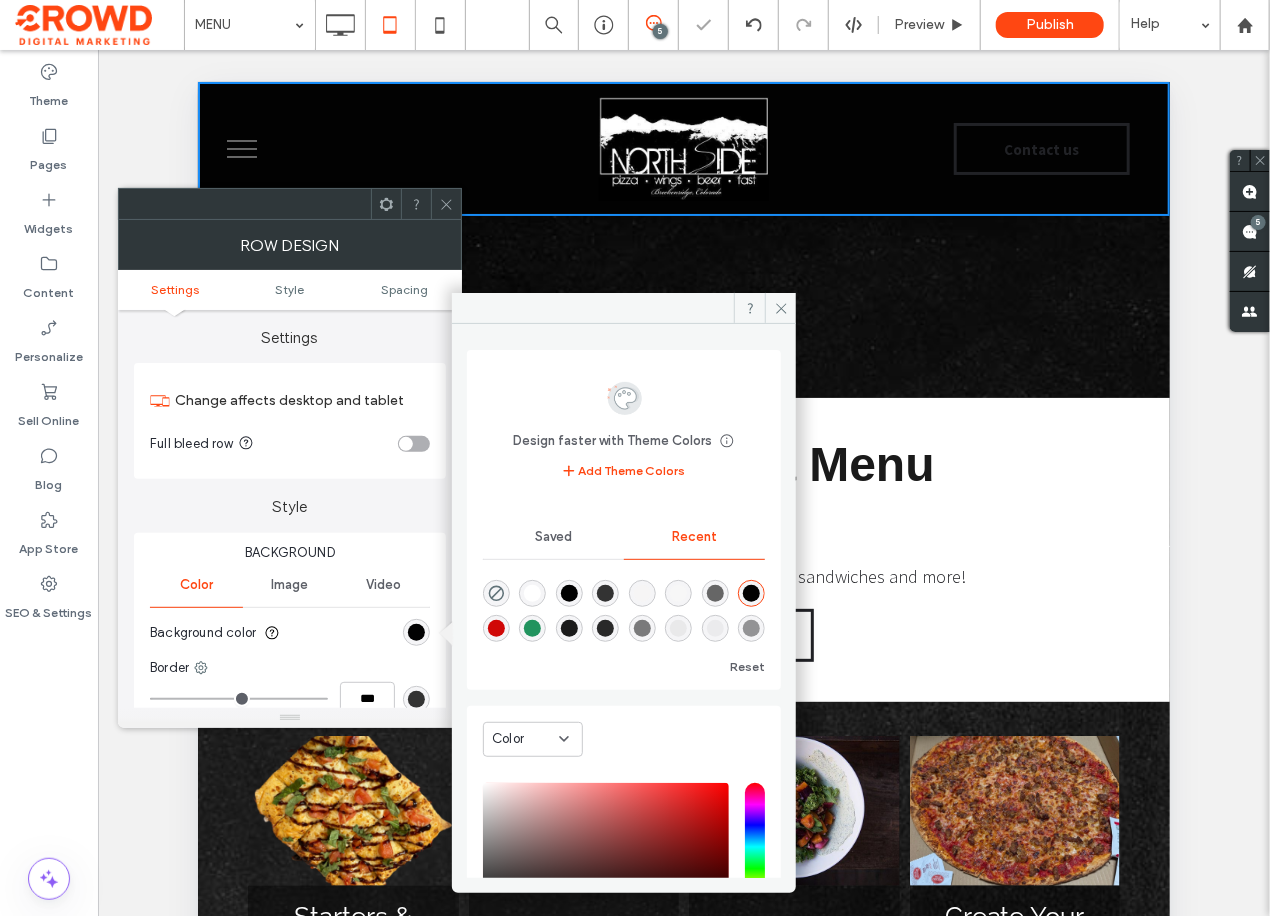 click at bounding box center (446, 204) 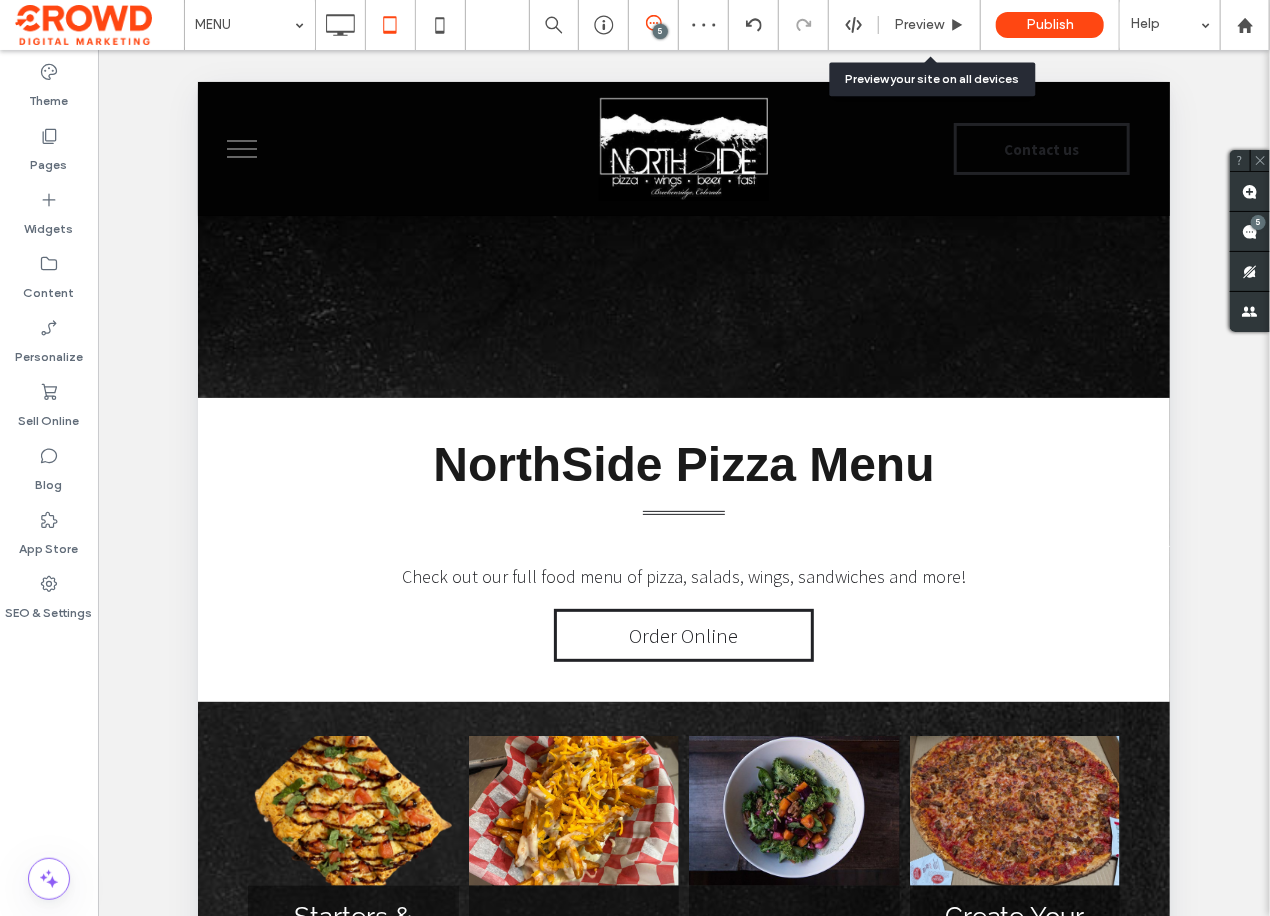 drag, startPoint x: 955, startPoint y: 14, endPoint x: 857, endPoint y: 72, distance: 113.87713 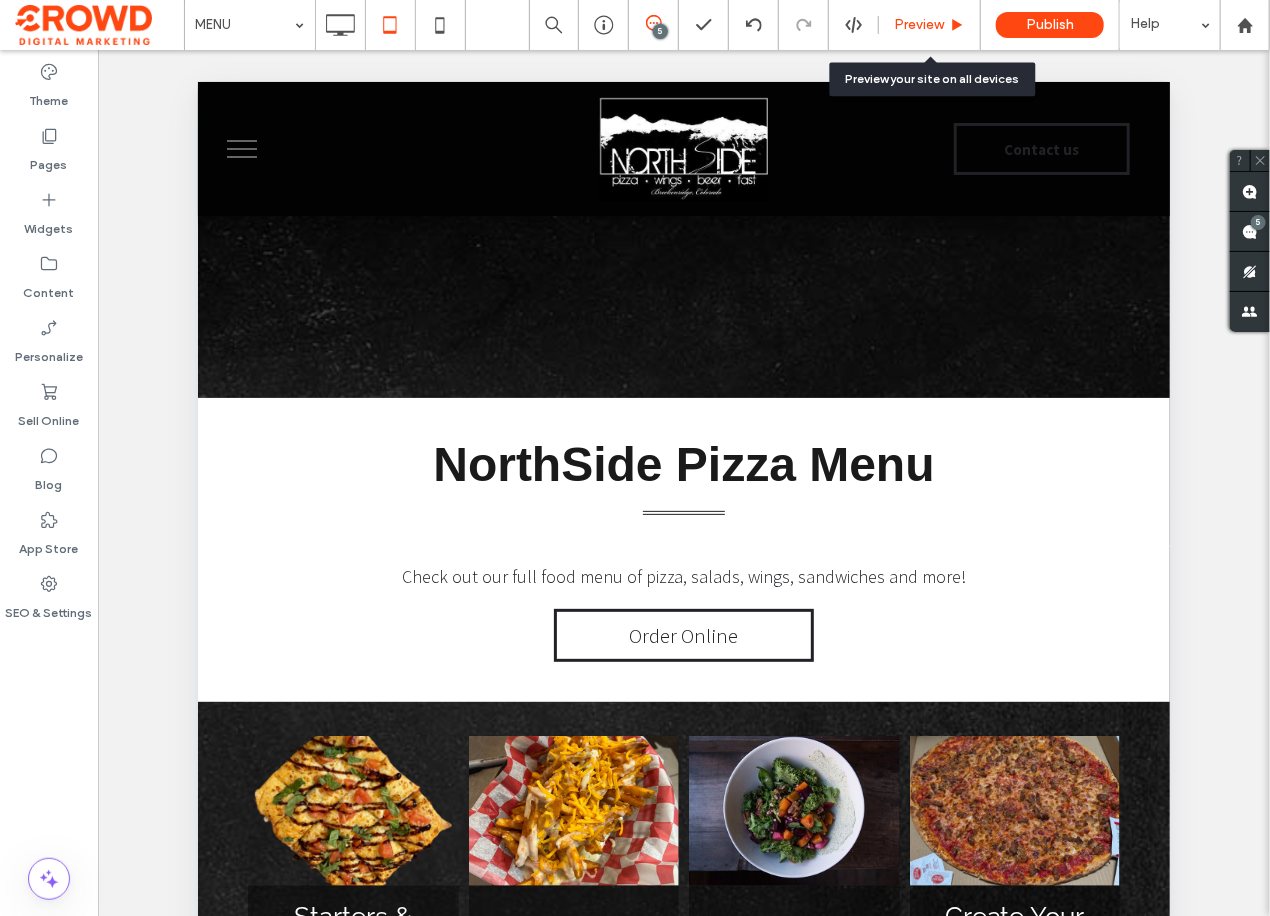 click on "Preview" at bounding box center (930, 25) 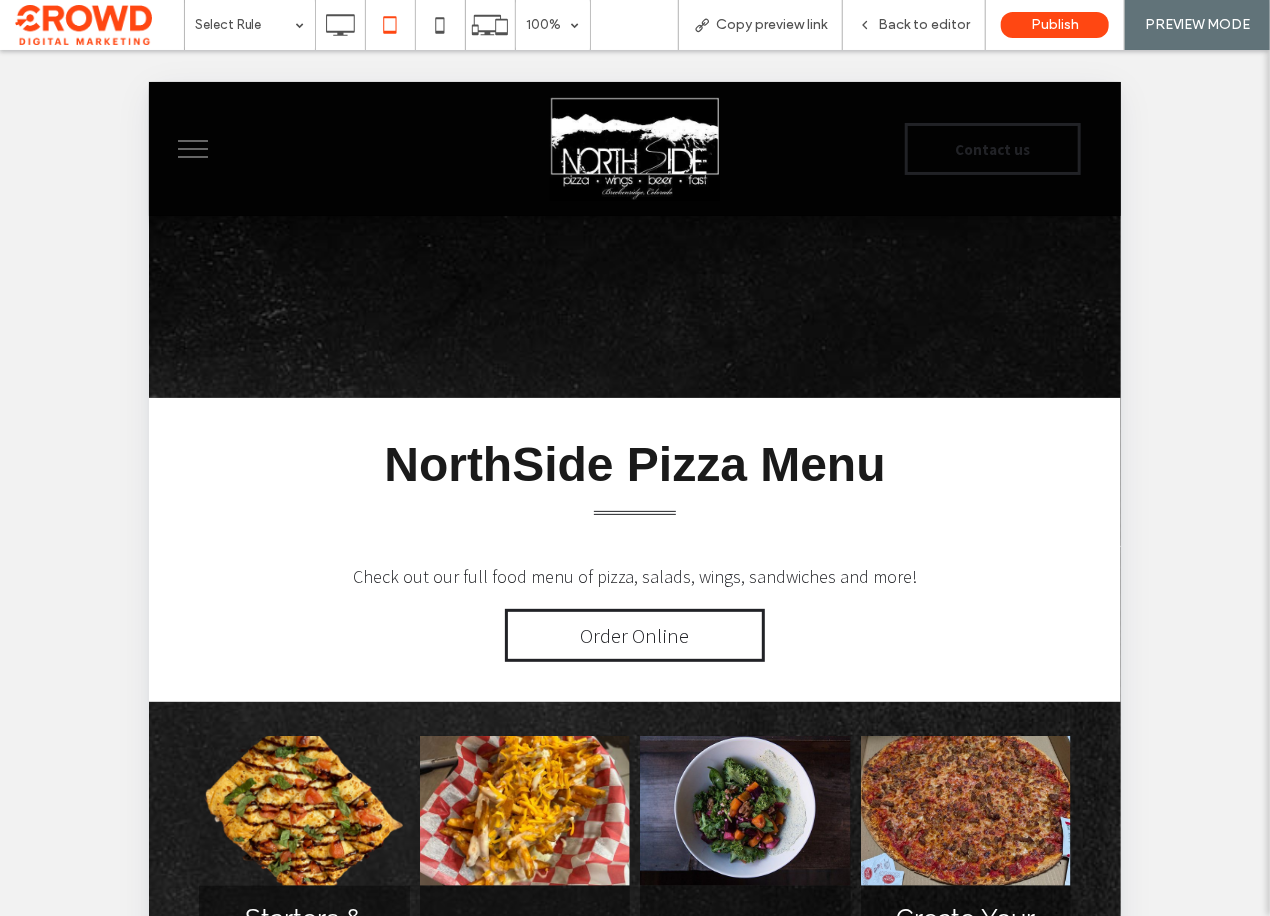 click at bounding box center [192, 148] 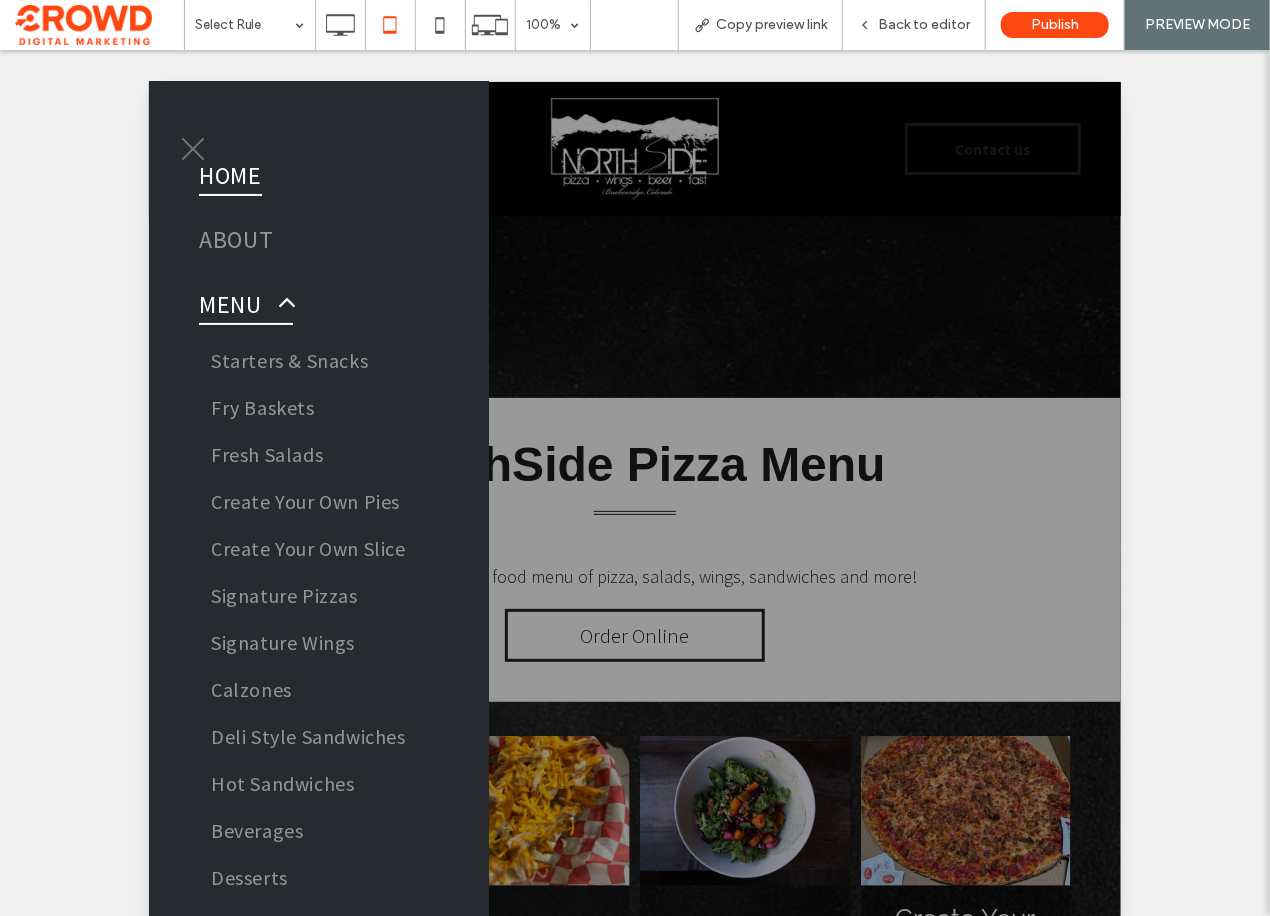 scroll, scrollTop: 44, scrollLeft: 0, axis: vertical 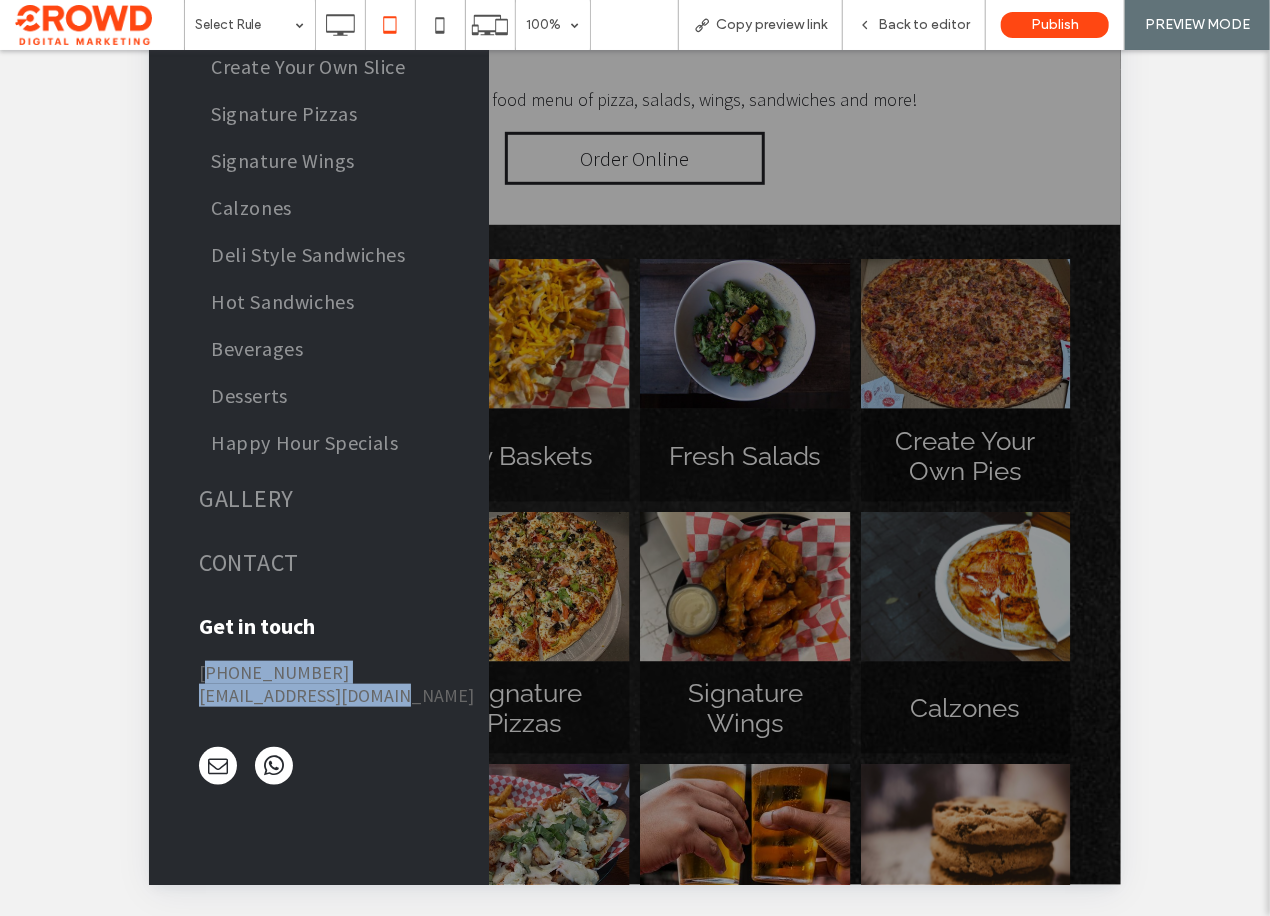 drag, startPoint x: 217, startPoint y: 667, endPoint x: 390, endPoint y: 695, distance: 175.25125 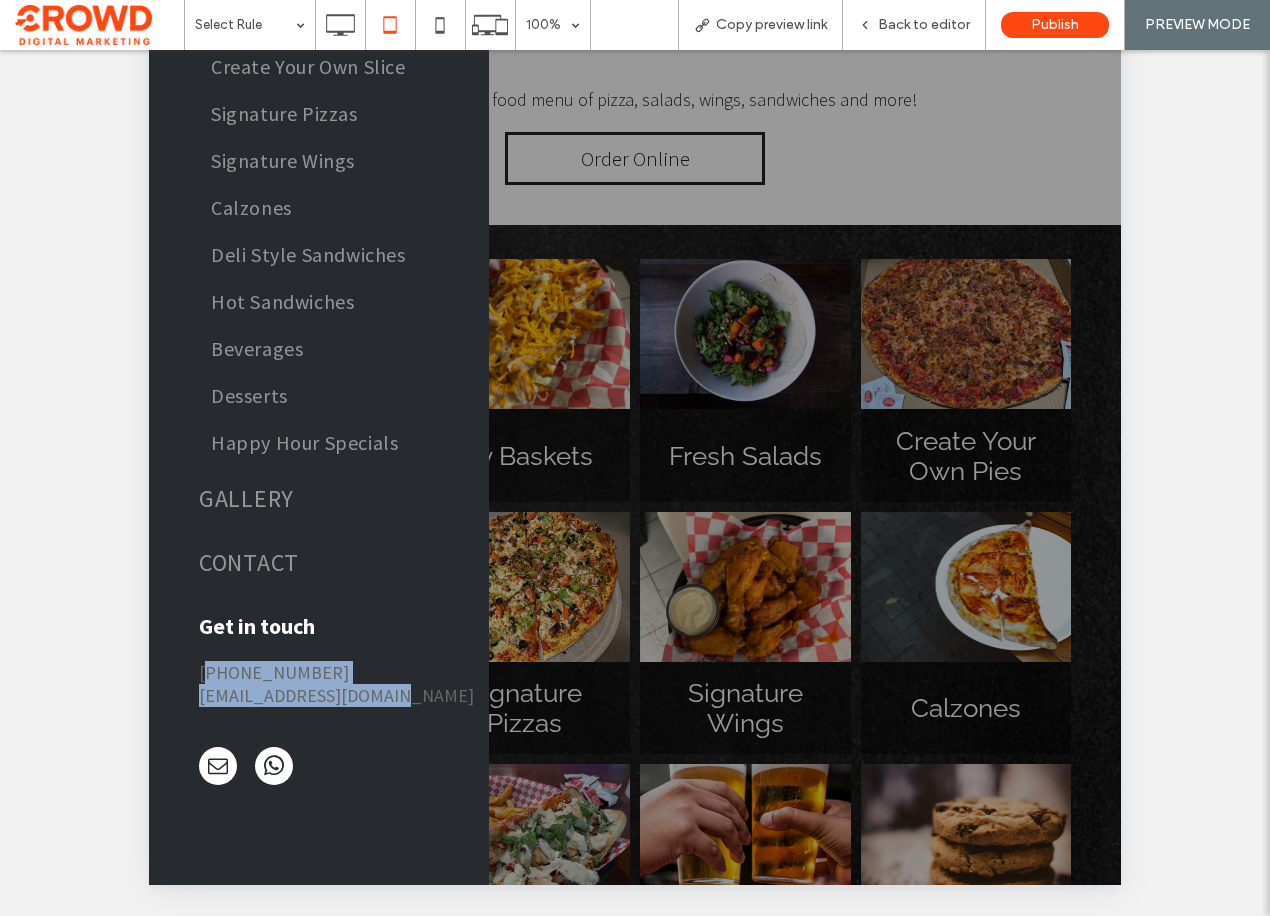 scroll, scrollTop: 478, scrollLeft: 0, axis: vertical 